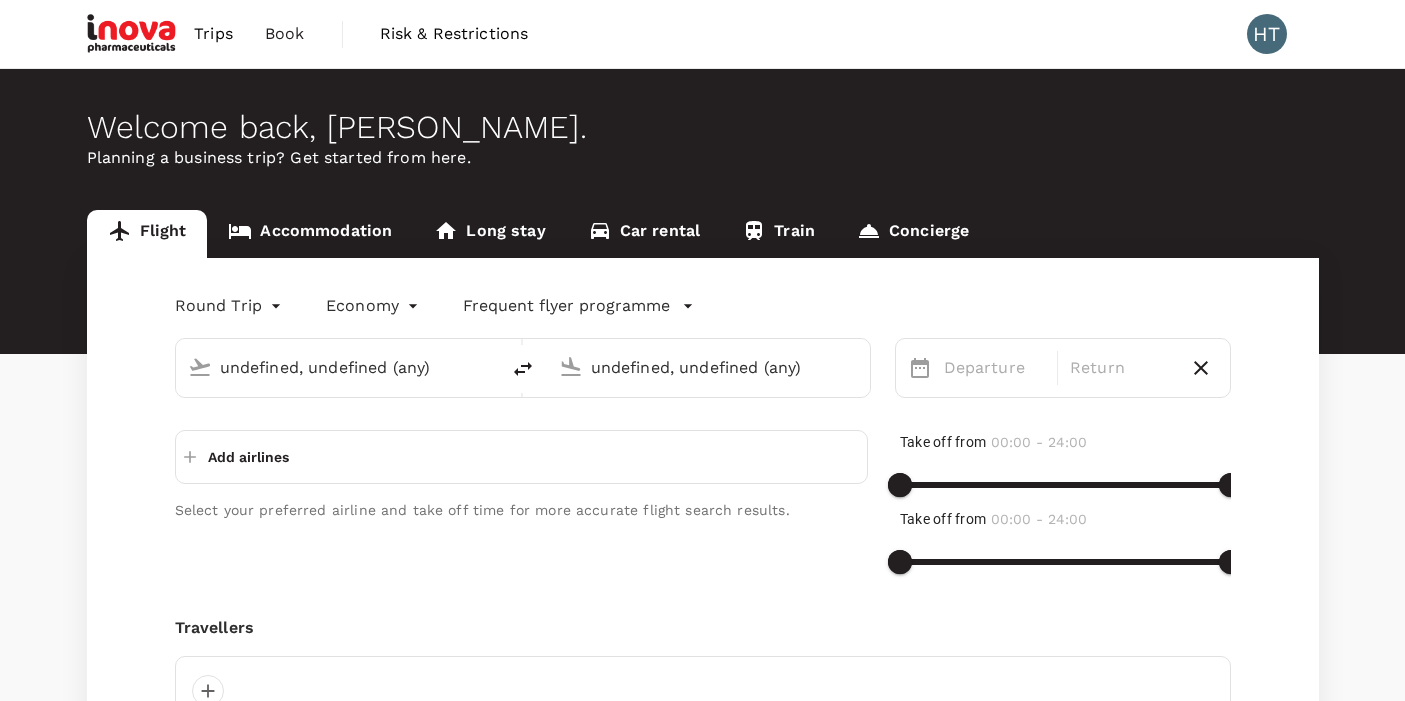 type on "undefined, undefined (any)" 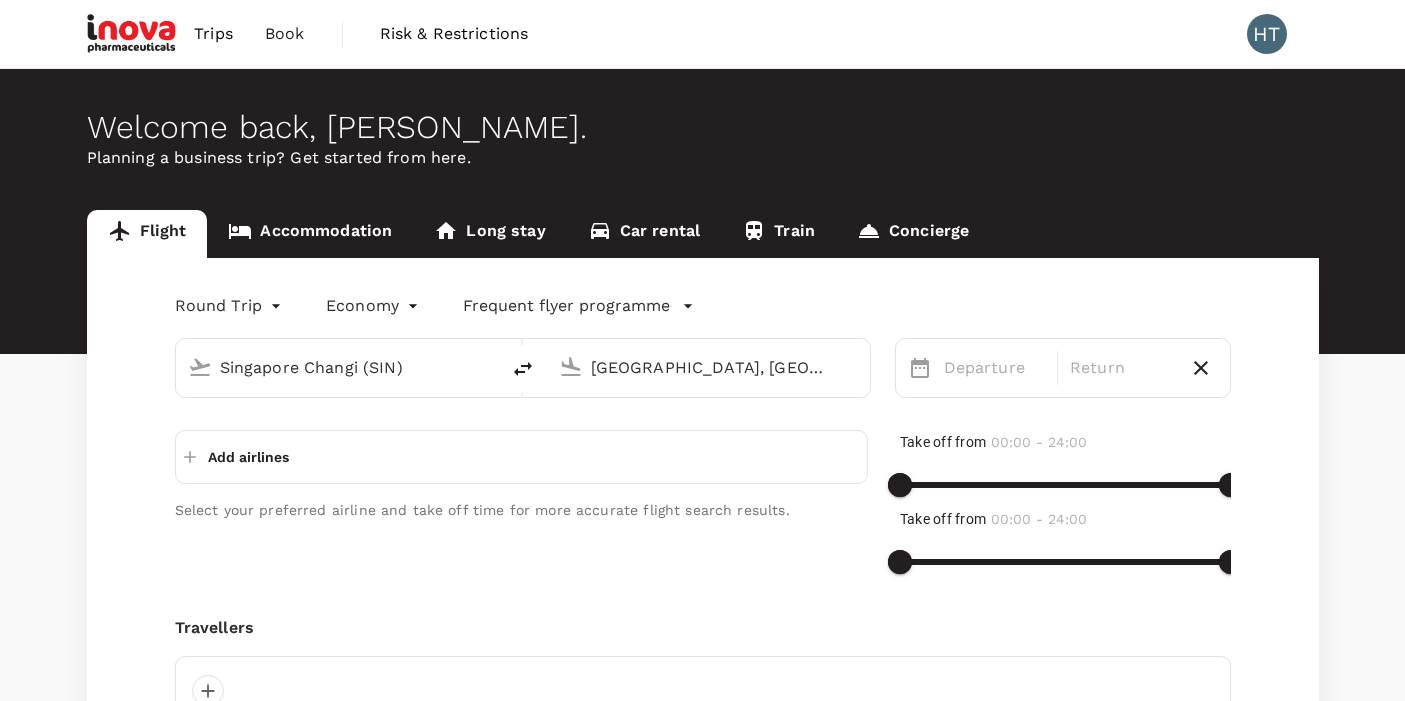 scroll, scrollTop: 0, scrollLeft: 0, axis: both 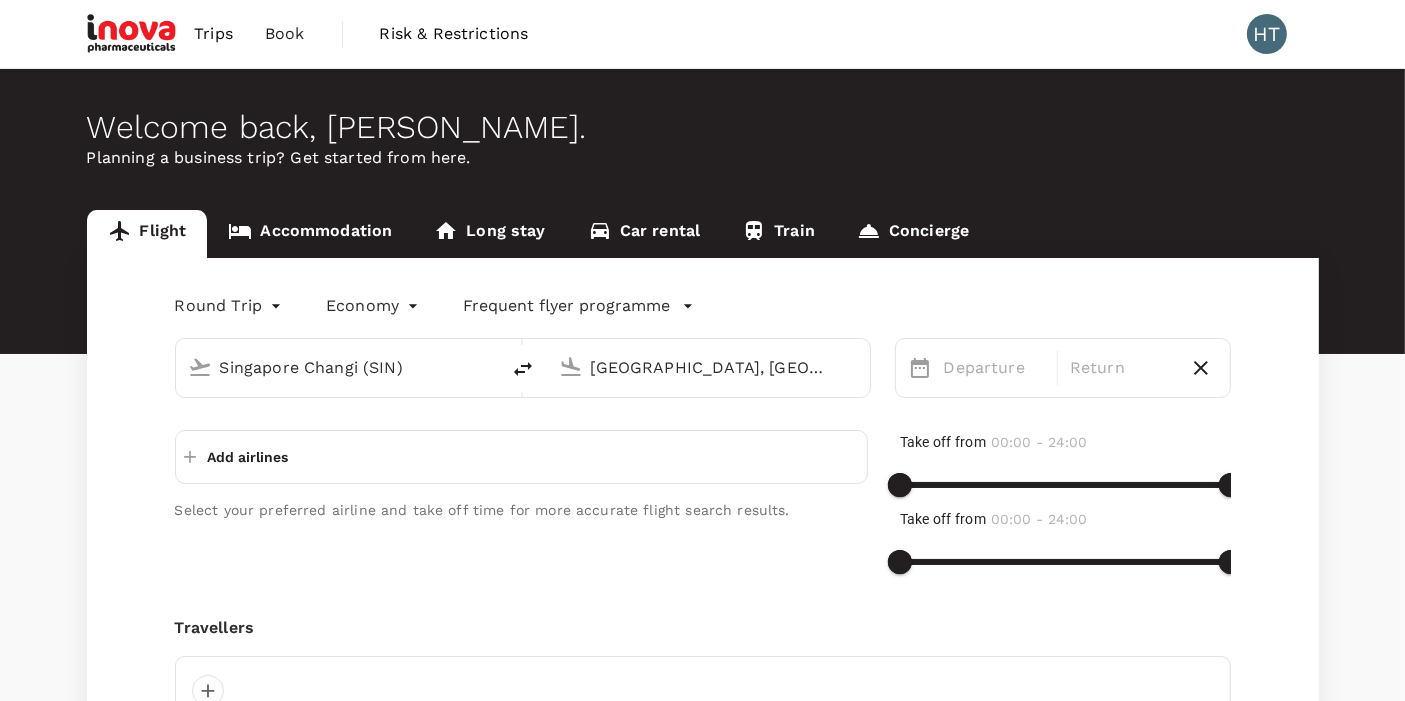 type 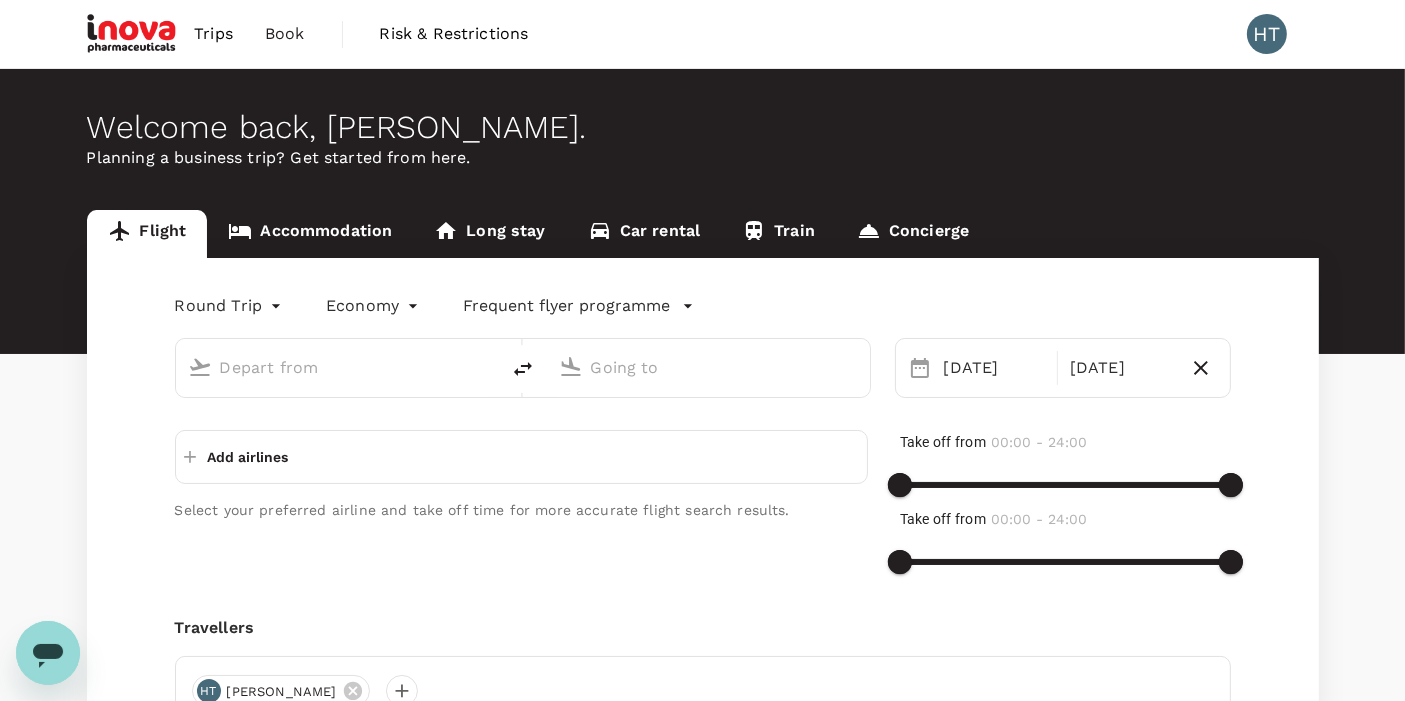 scroll, scrollTop: 0, scrollLeft: 0, axis: both 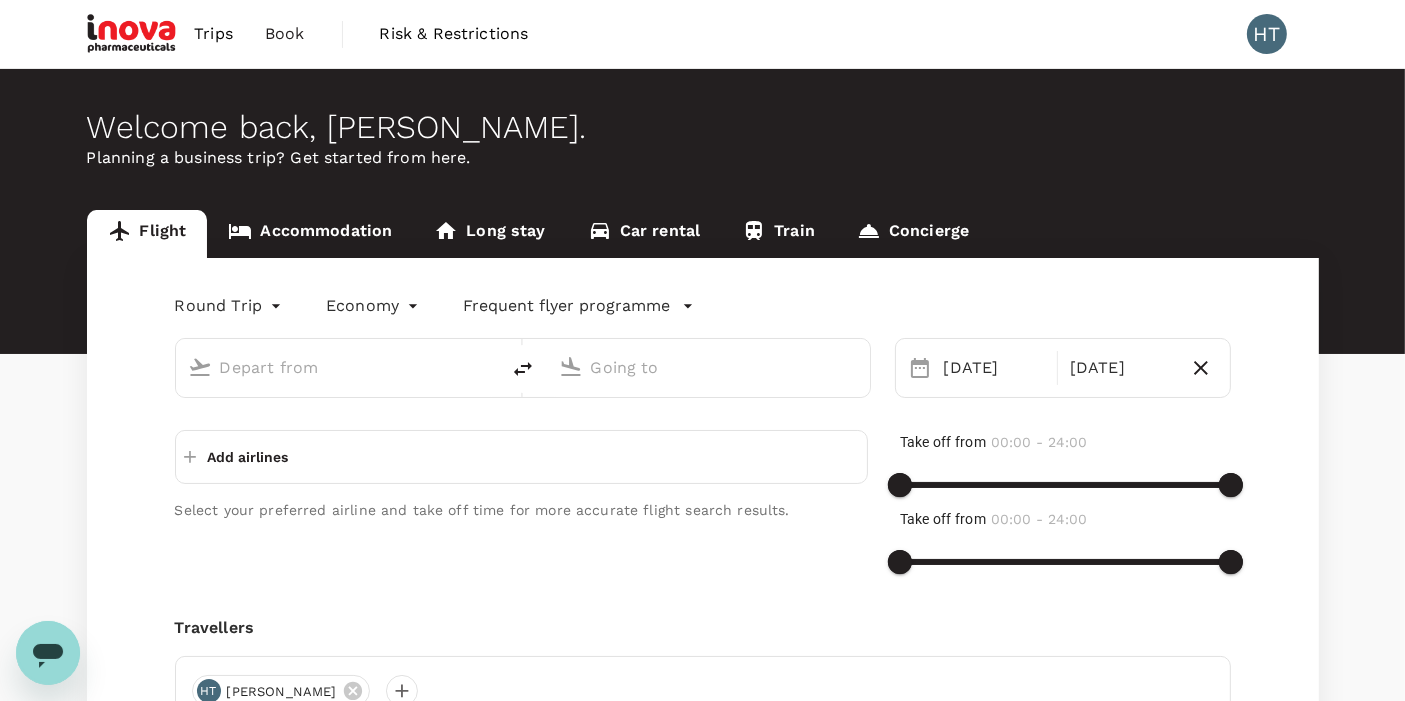 click on "Trips" at bounding box center (213, 34) 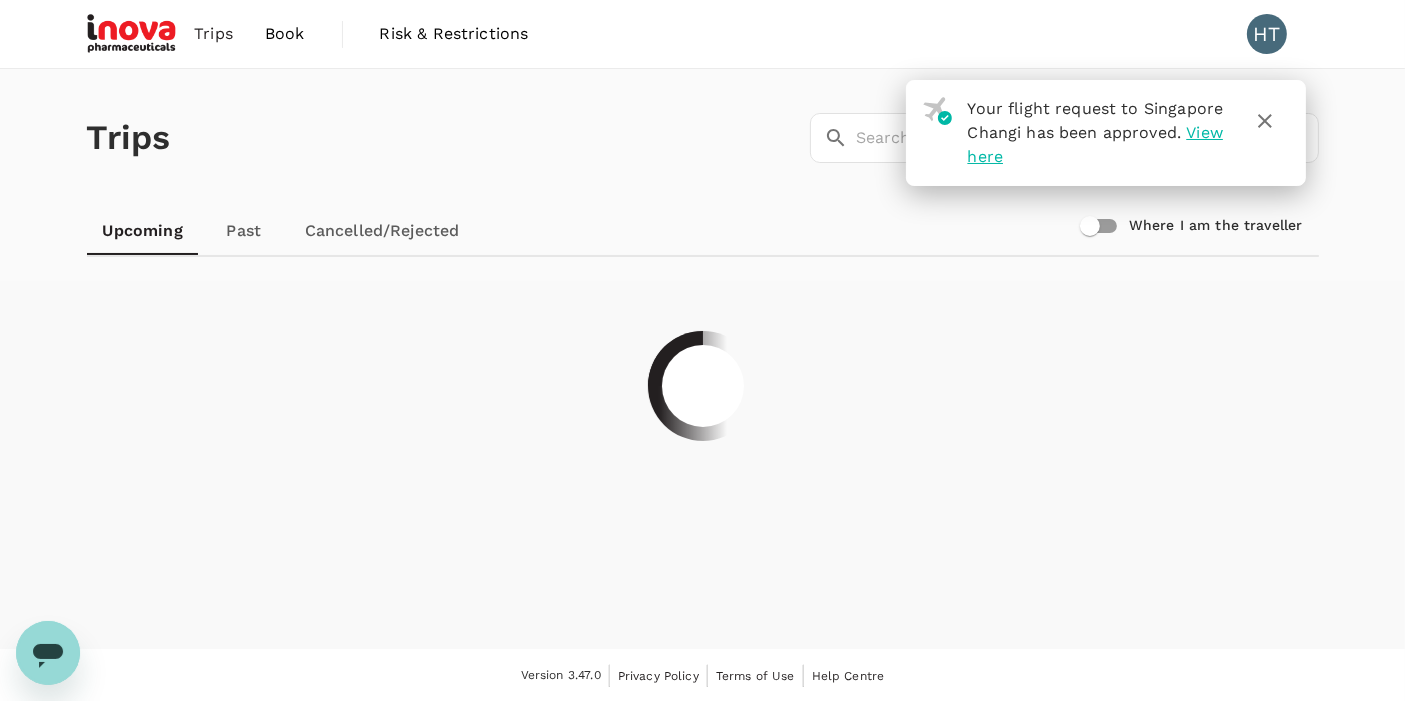 click on "View here" at bounding box center [1096, 144] 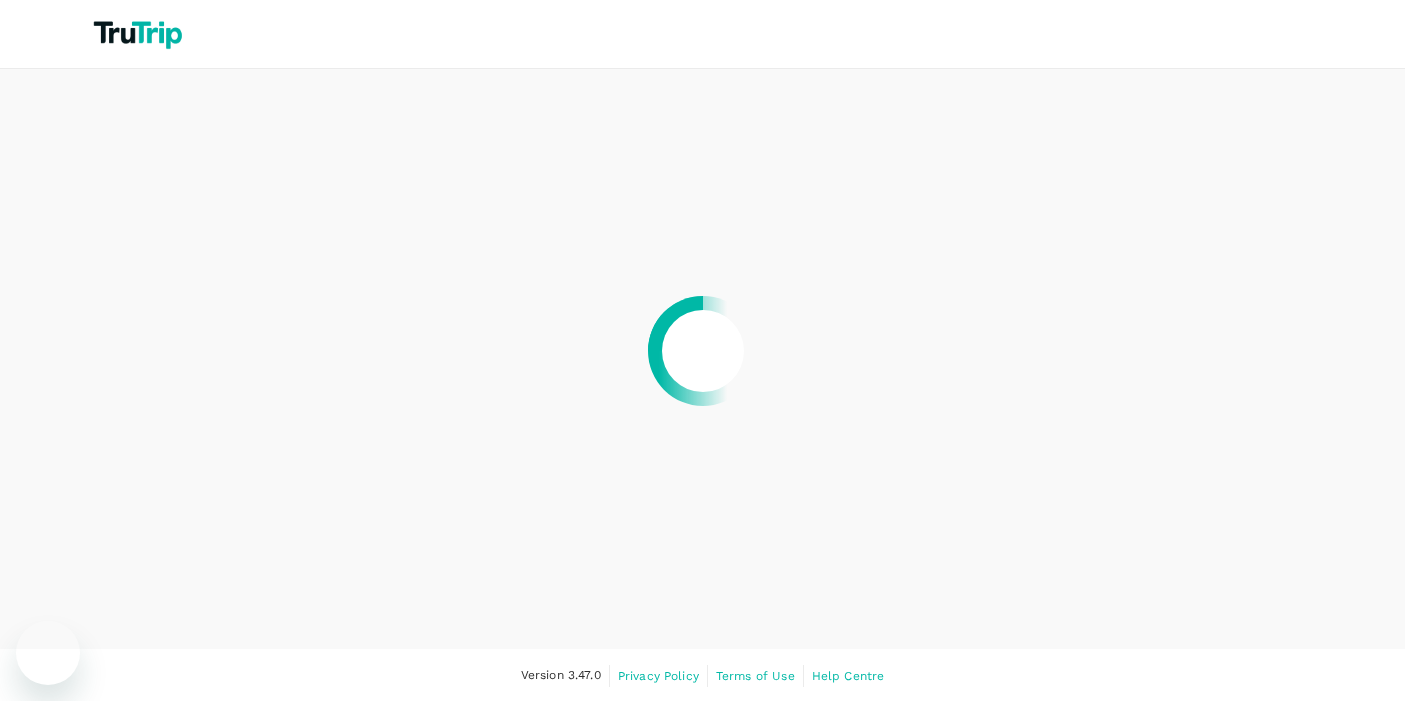 scroll, scrollTop: 0, scrollLeft: 0, axis: both 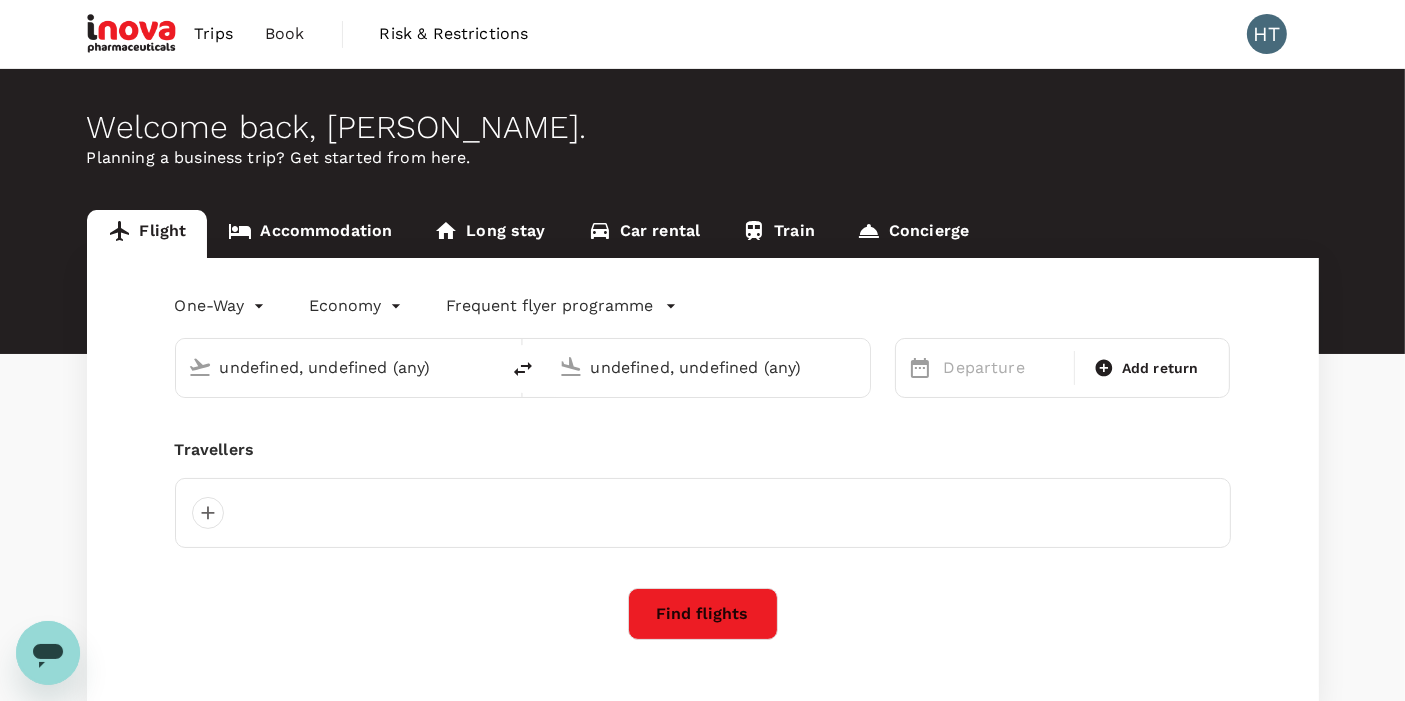 type 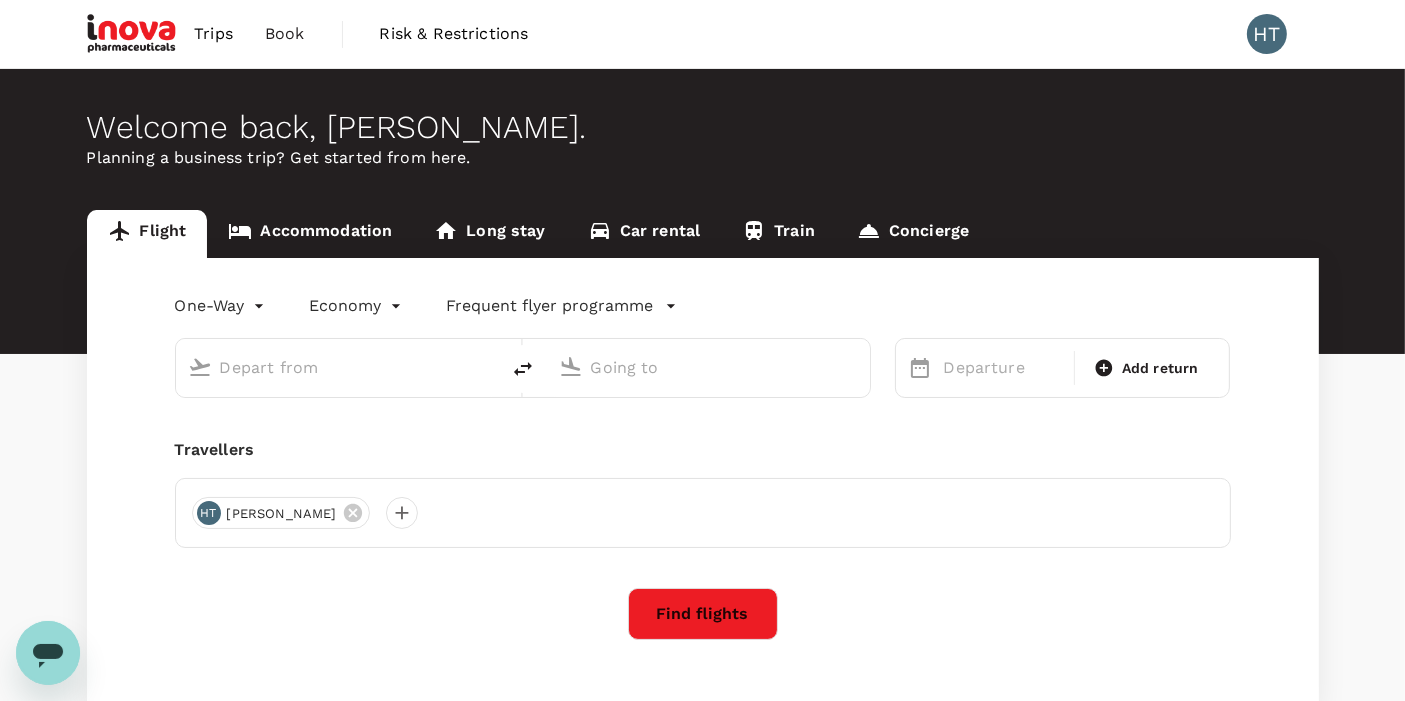 type on "roundtrip" 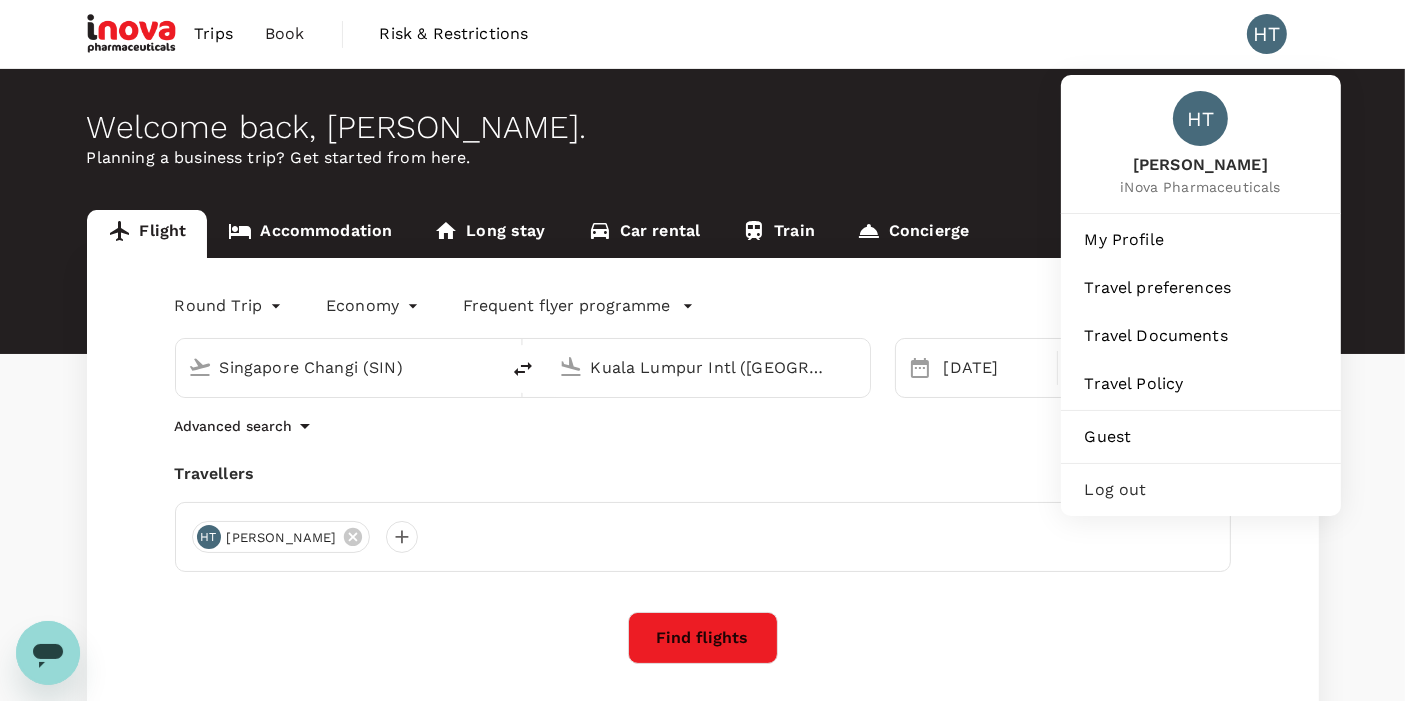 click on "HT" at bounding box center [1267, 34] 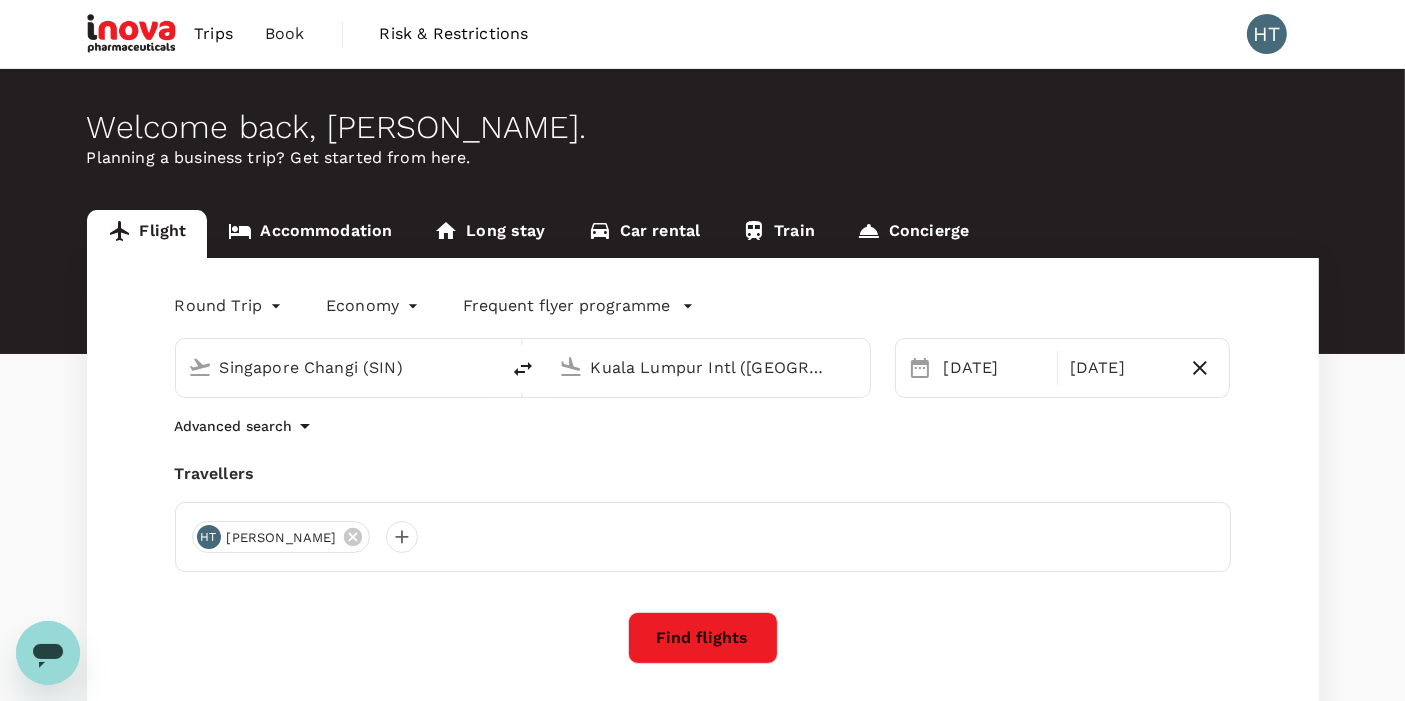 click on "Trips" at bounding box center [213, 34] 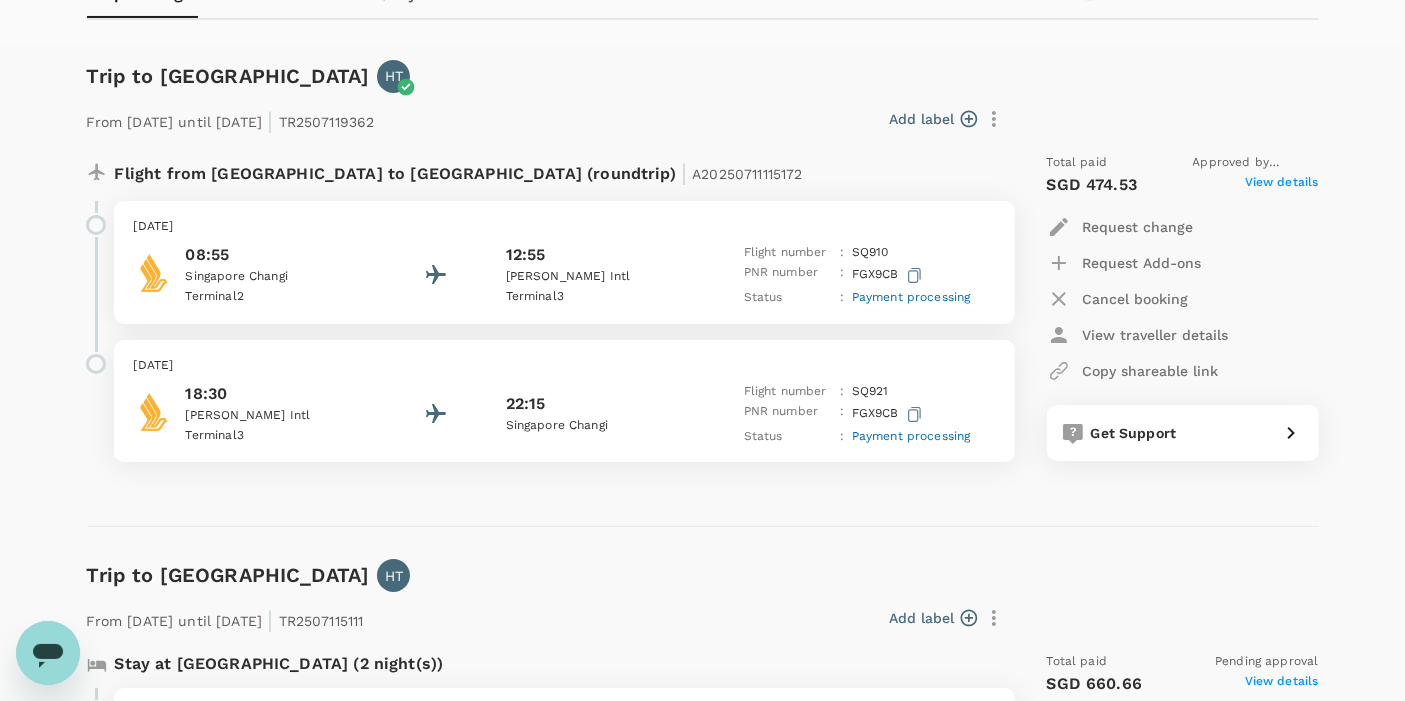 scroll, scrollTop: 222, scrollLeft: 0, axis: vertical 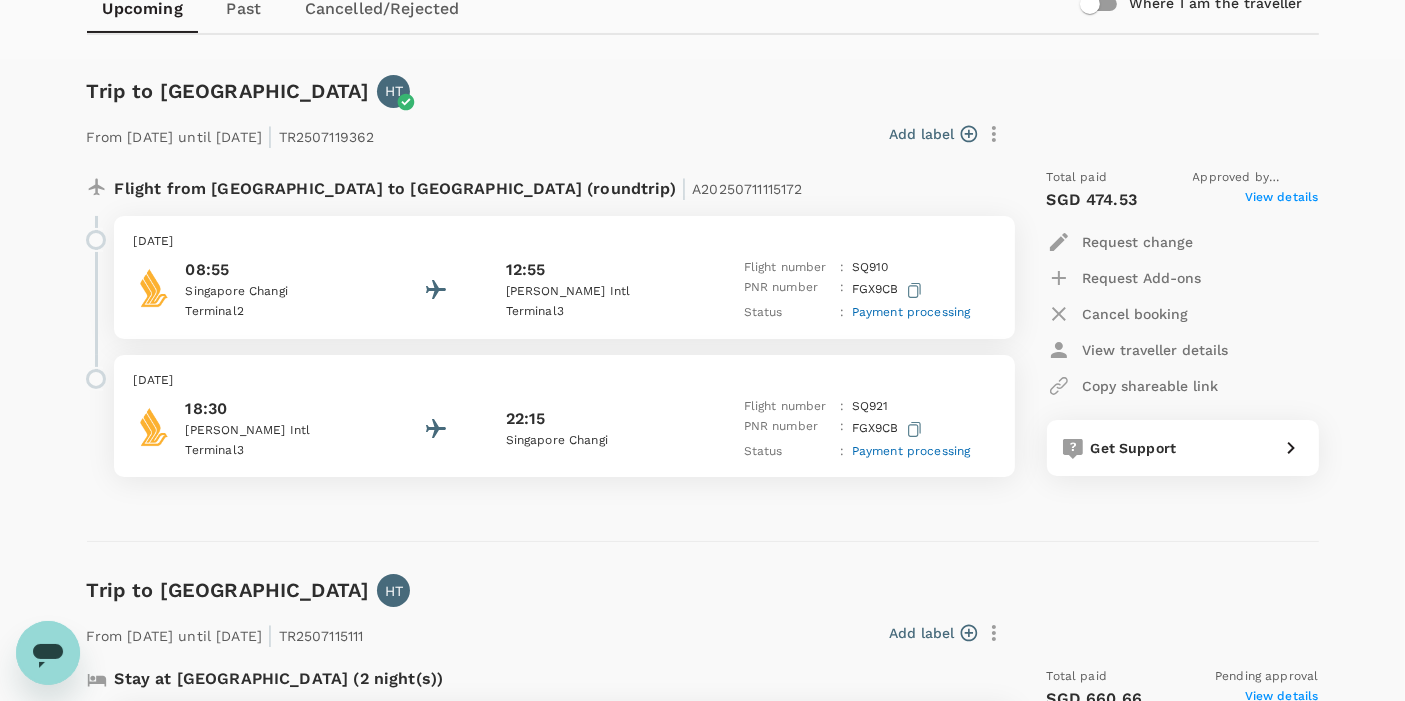 click on "Payment processing" at bounding box center [911, 312] 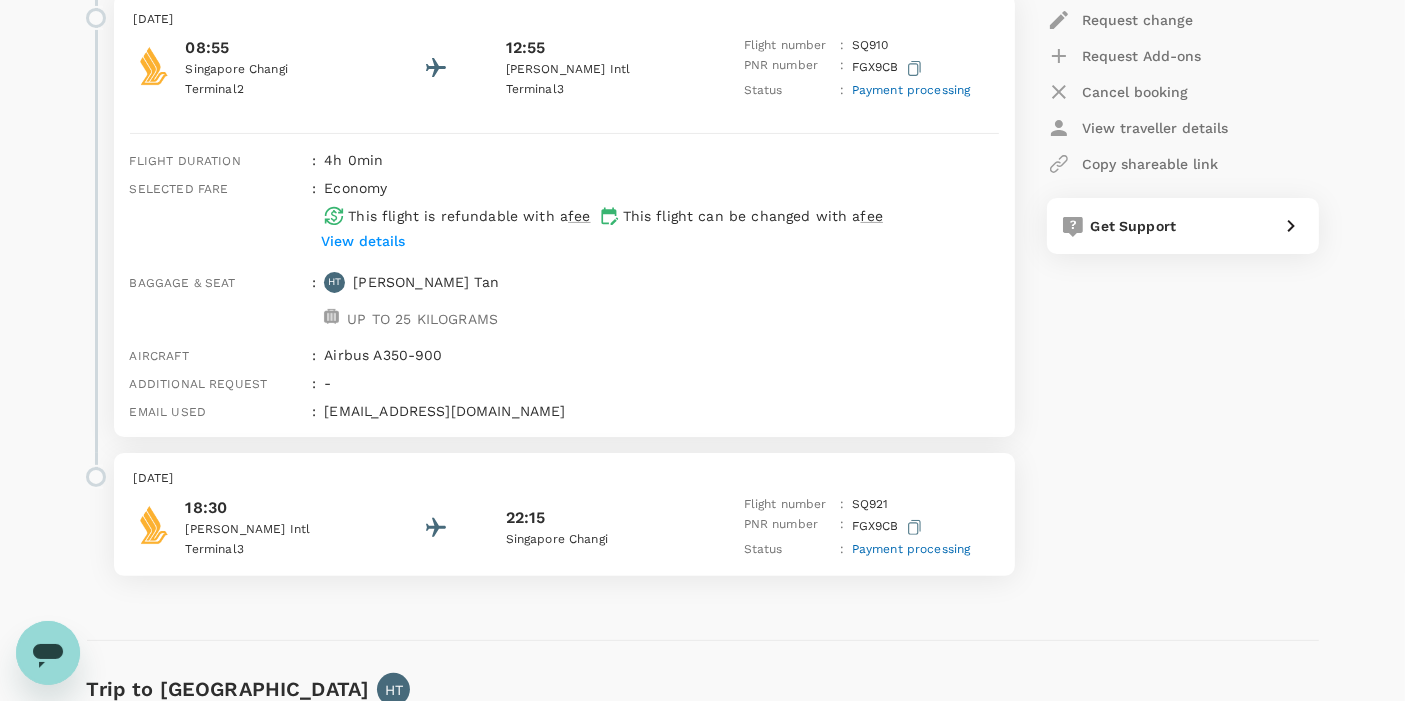 scroll, scrollTop: 555, scrollLeft: 0, axis: vertical 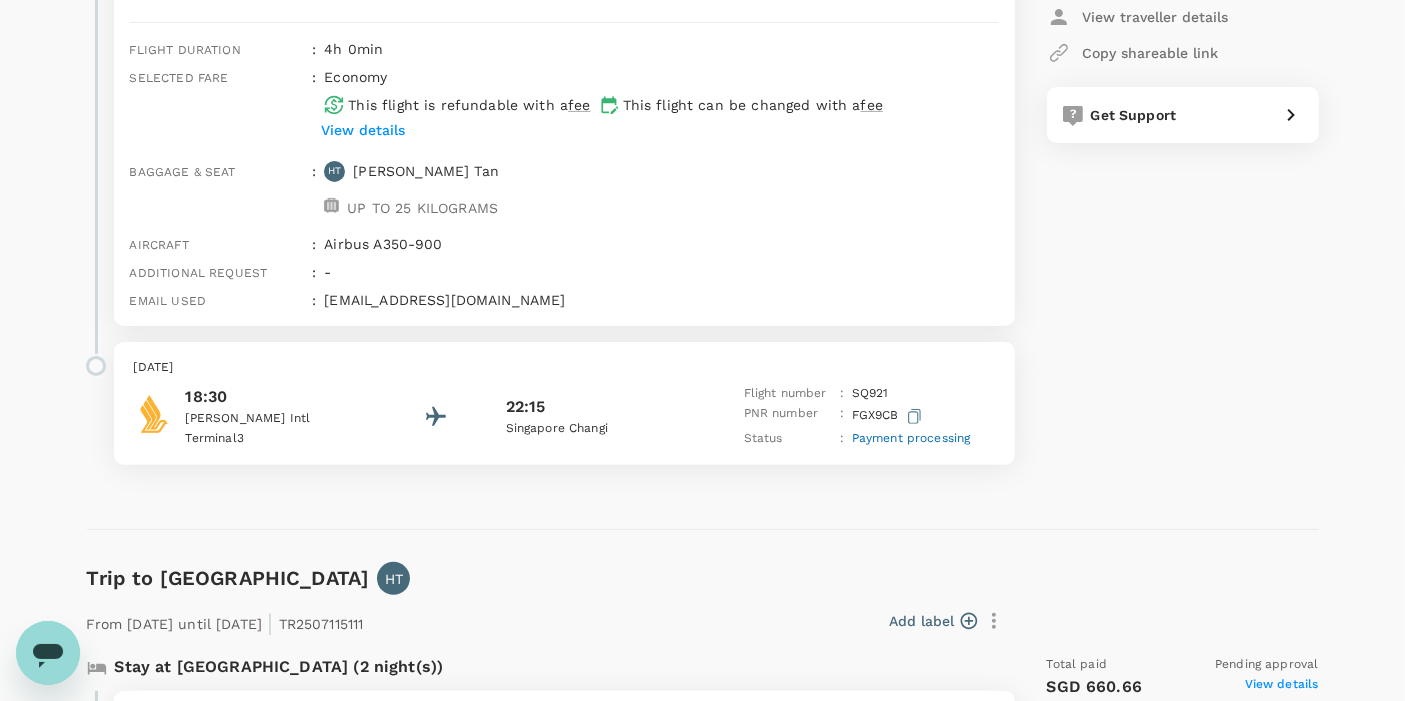 click on "Payment processing" at bounding box center (911, 438) 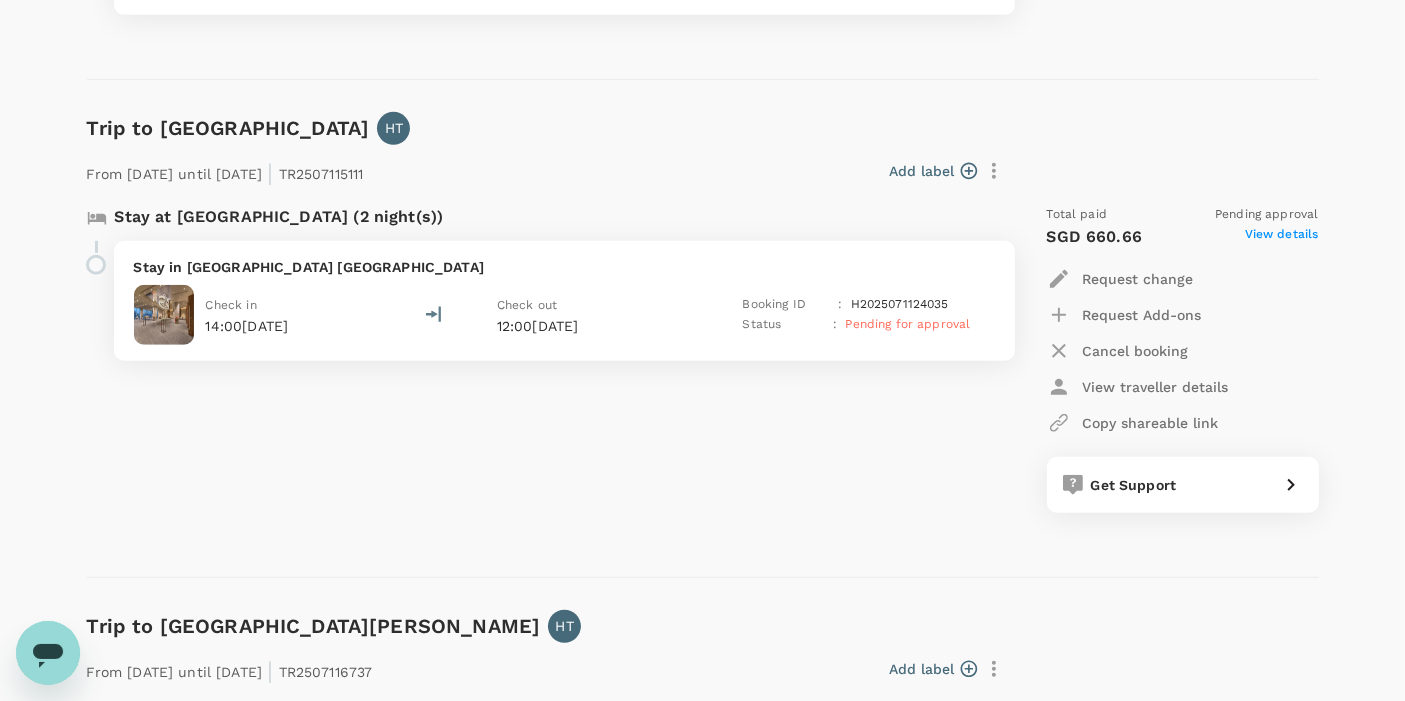 scroll, scrollTop: 1333, scrollLeft: 0, axis: vertical 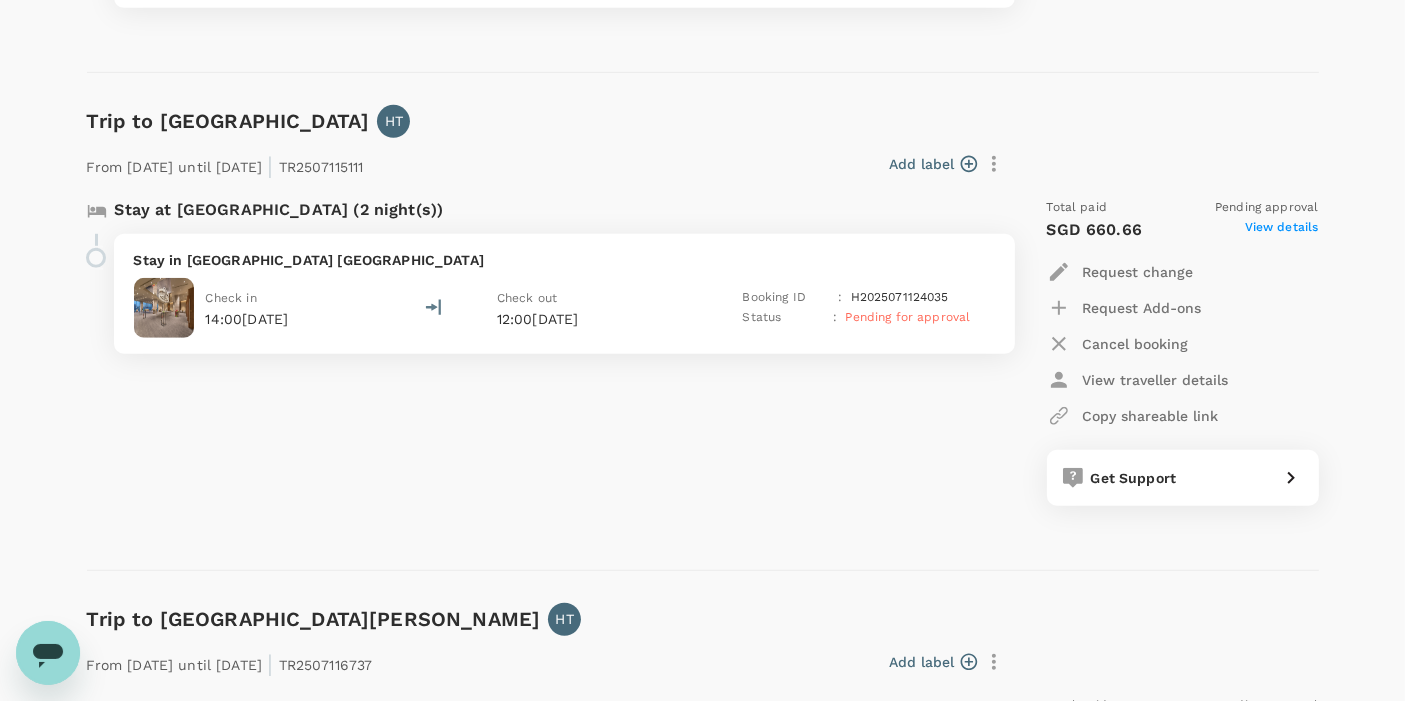 click on "Pending for approval" at bounding box center [907, 317] 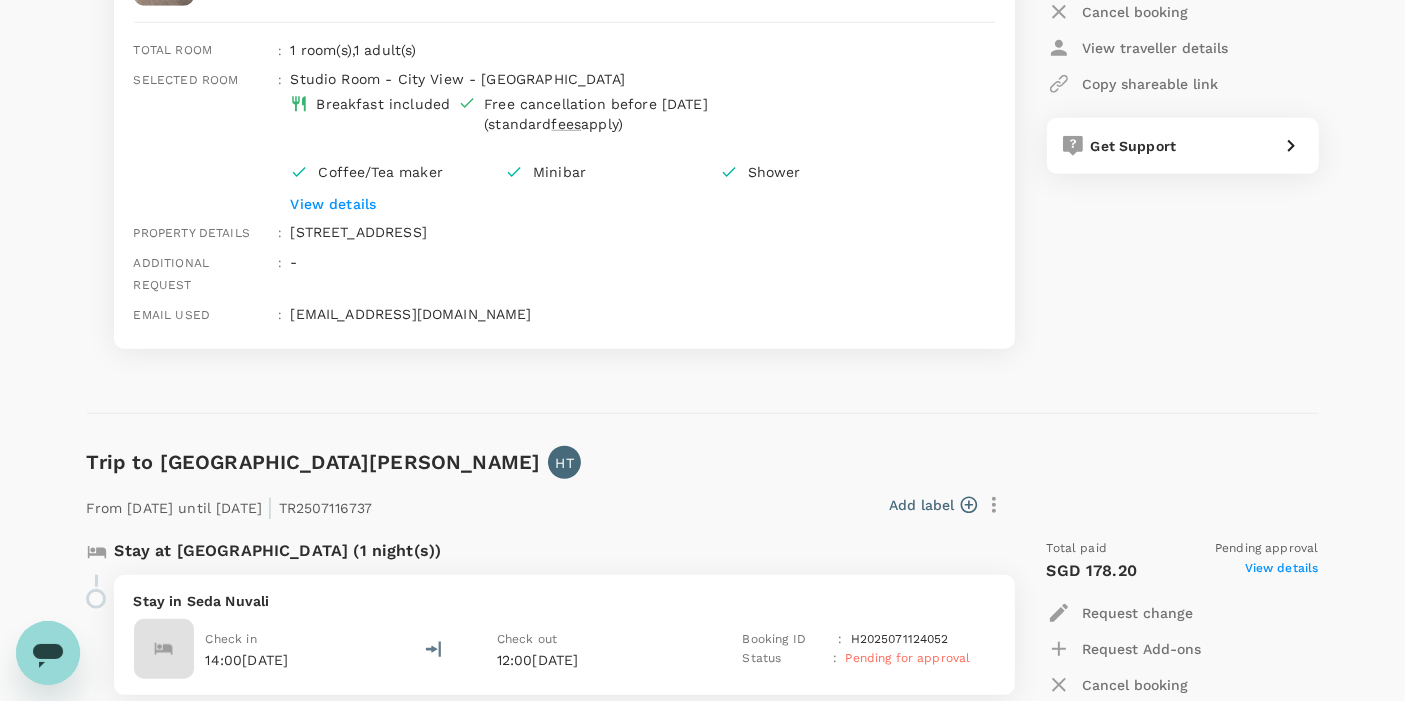 scroll, scrollTop: 1777, scrollLeft: 0, axis: vertical 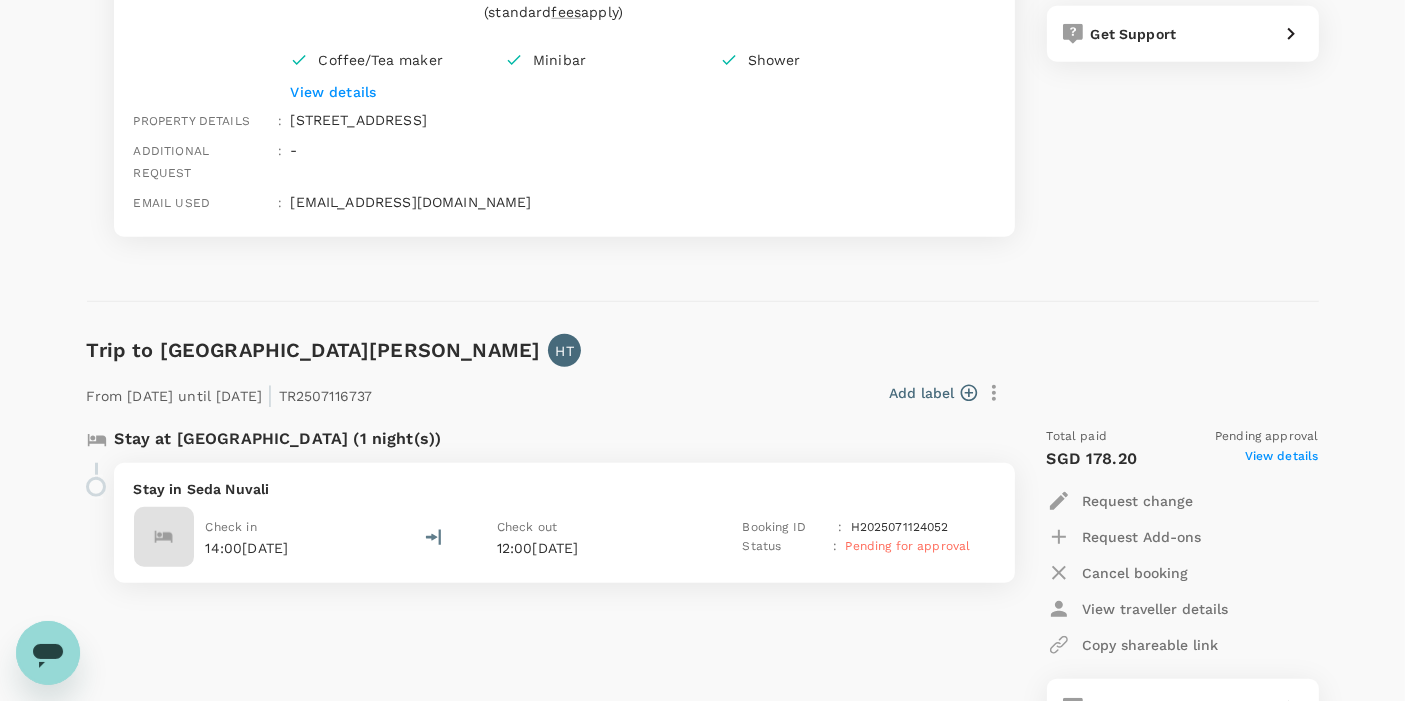 click on "Pending for approval" at bounding box center (907, 546) 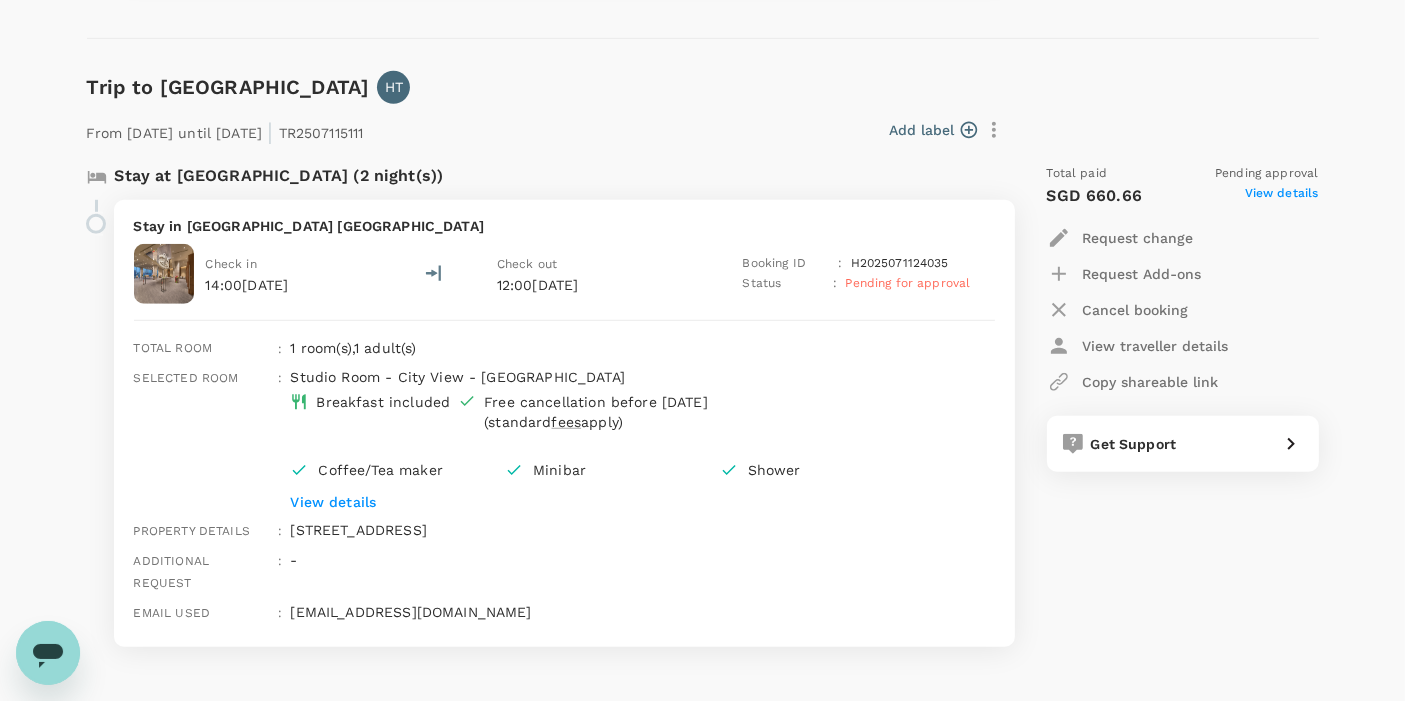 scroll, scrollTop: 1333, scrollLeft: 0, axis: vertical 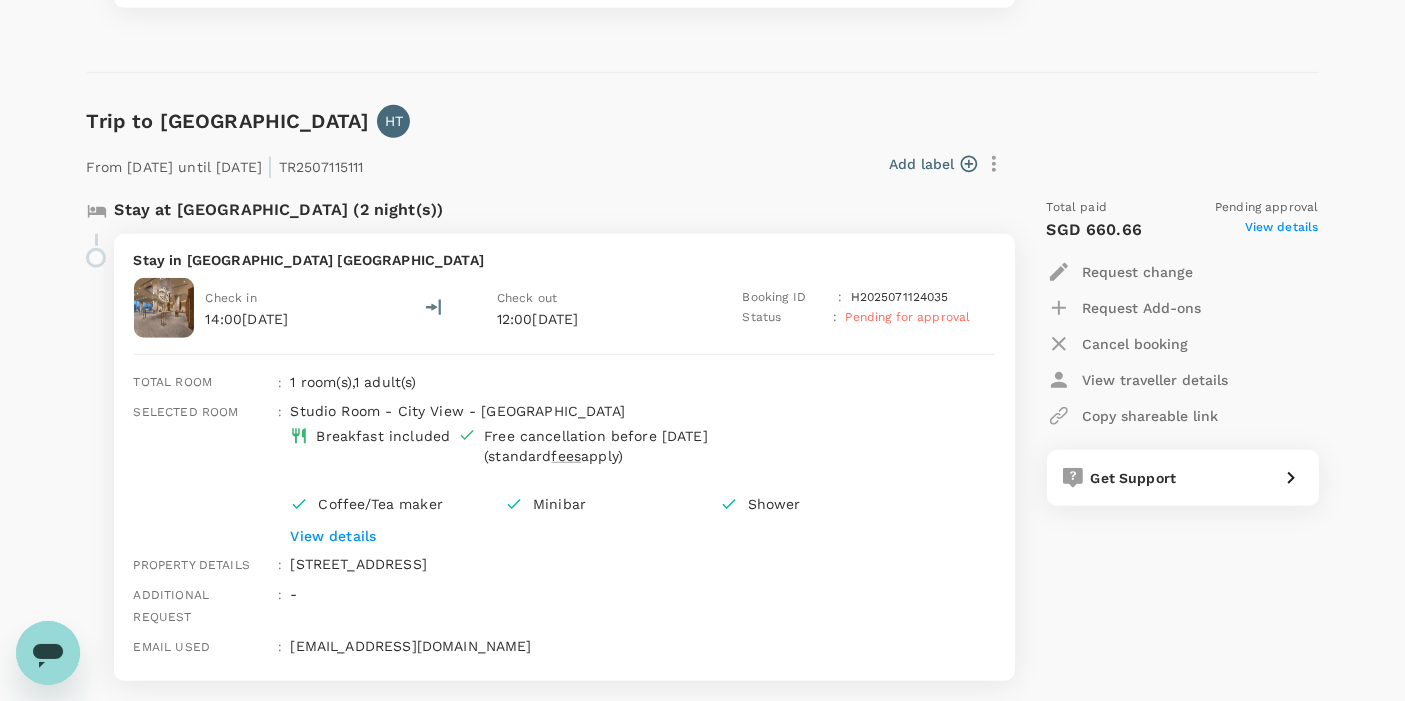 click on "Pending for approval" at bounding box center (907, 317) 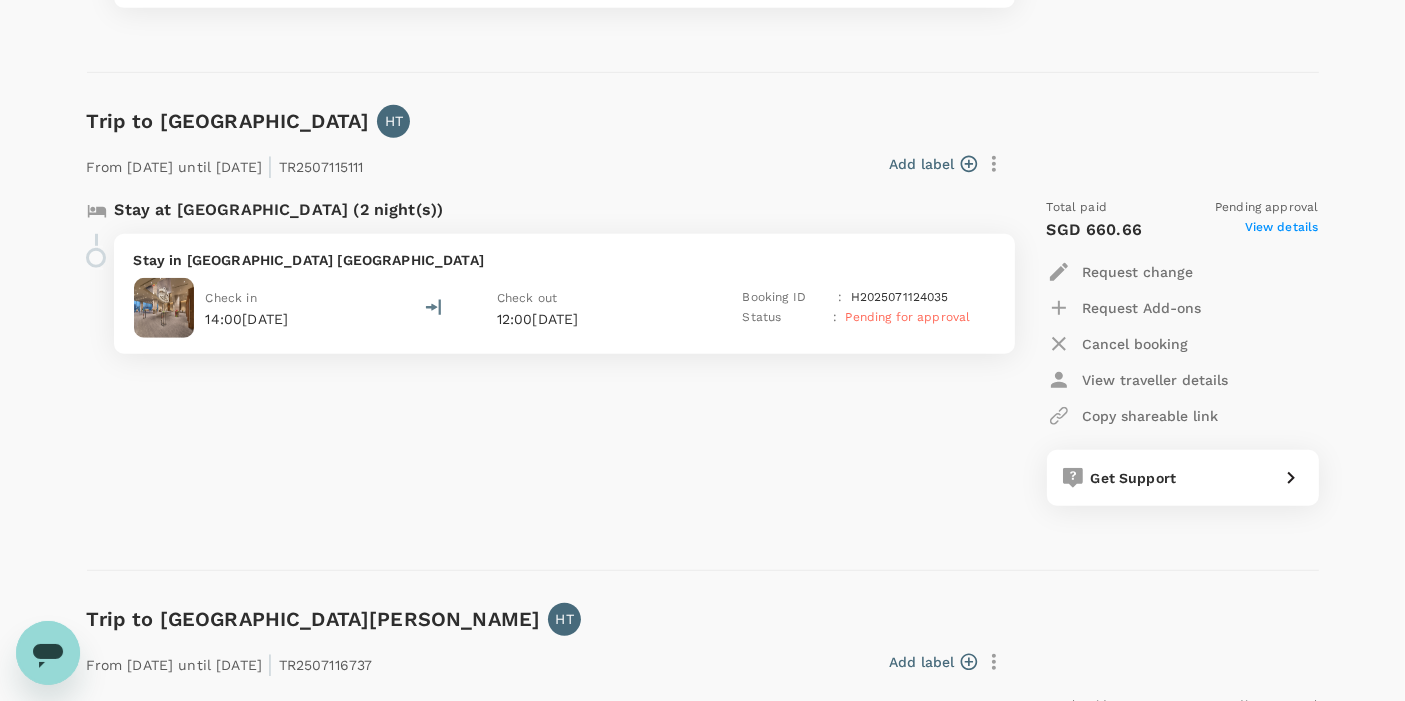 click on "Pending for approval" at bounding box center [907, 317] 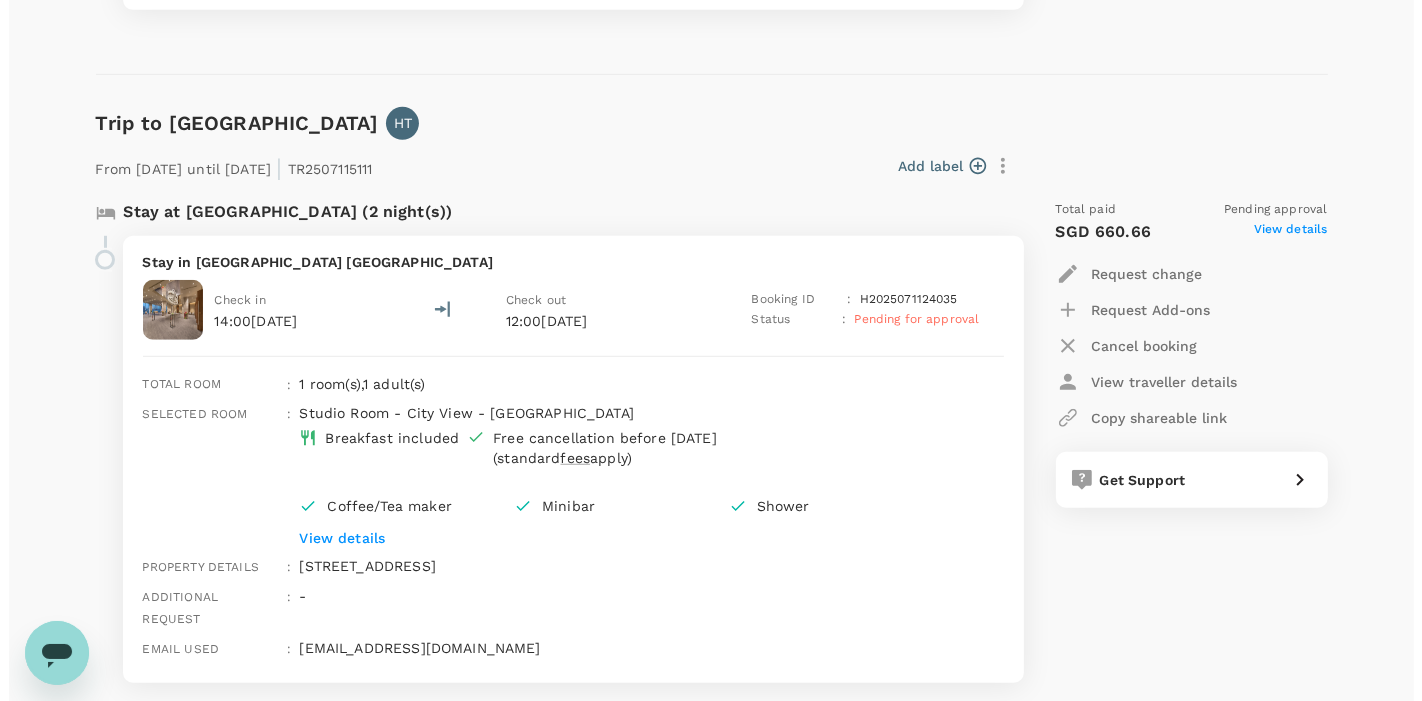 scroll, scrollTop: 1054, scrollLeft: 0, axis: vertical 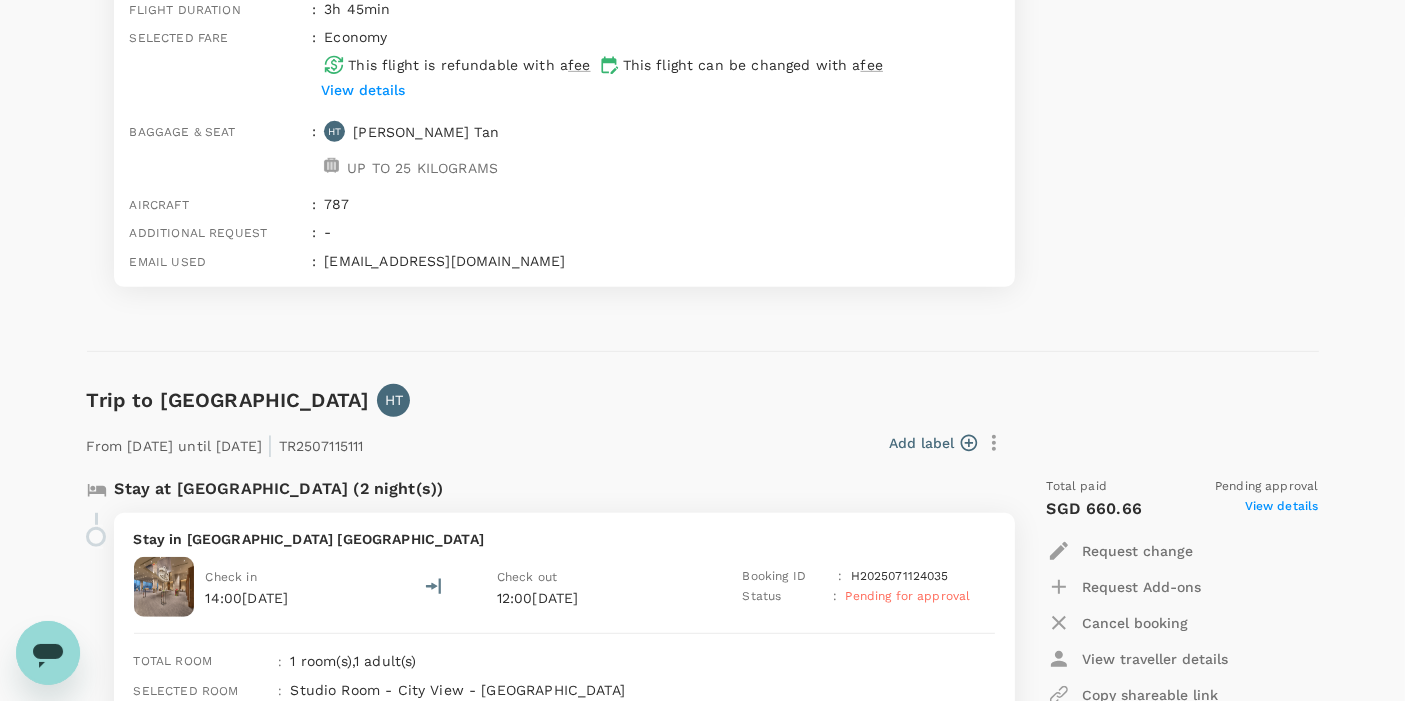 click on "View details" at bounding box center [1282, 509] 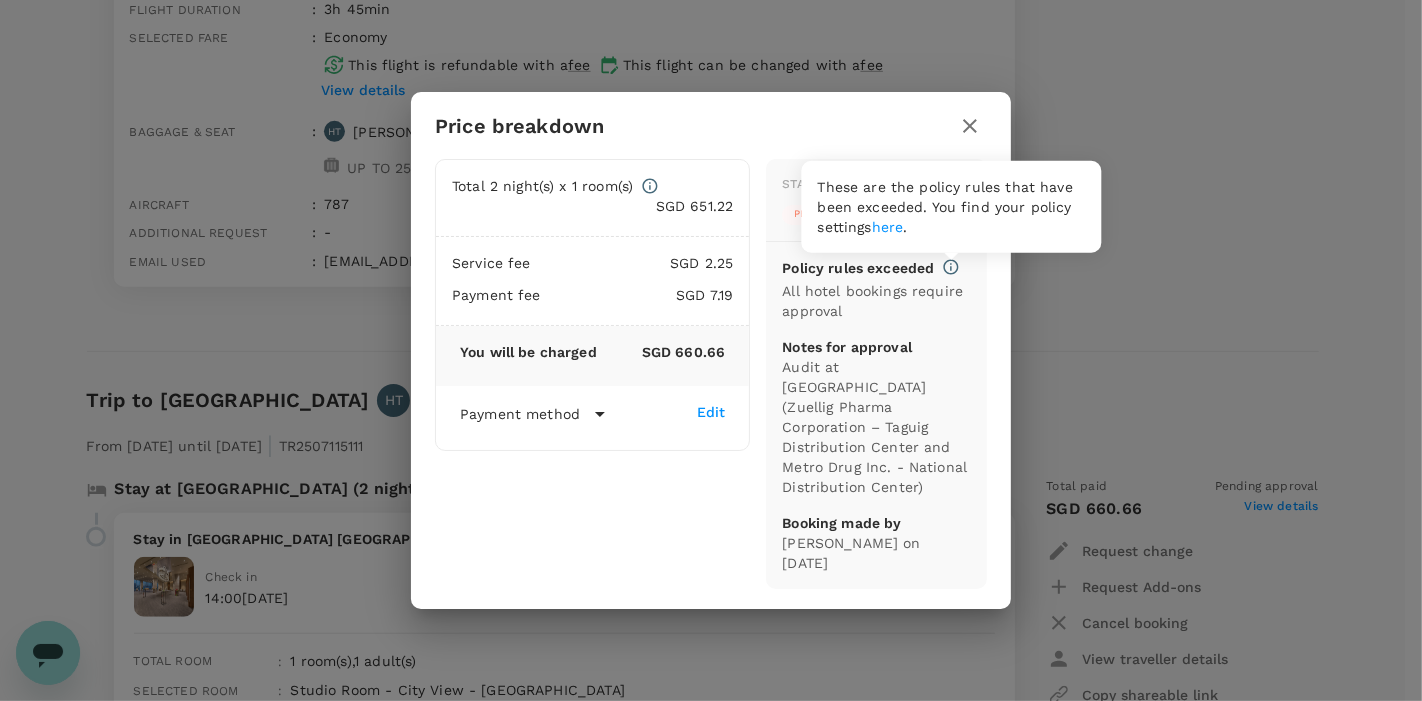 click 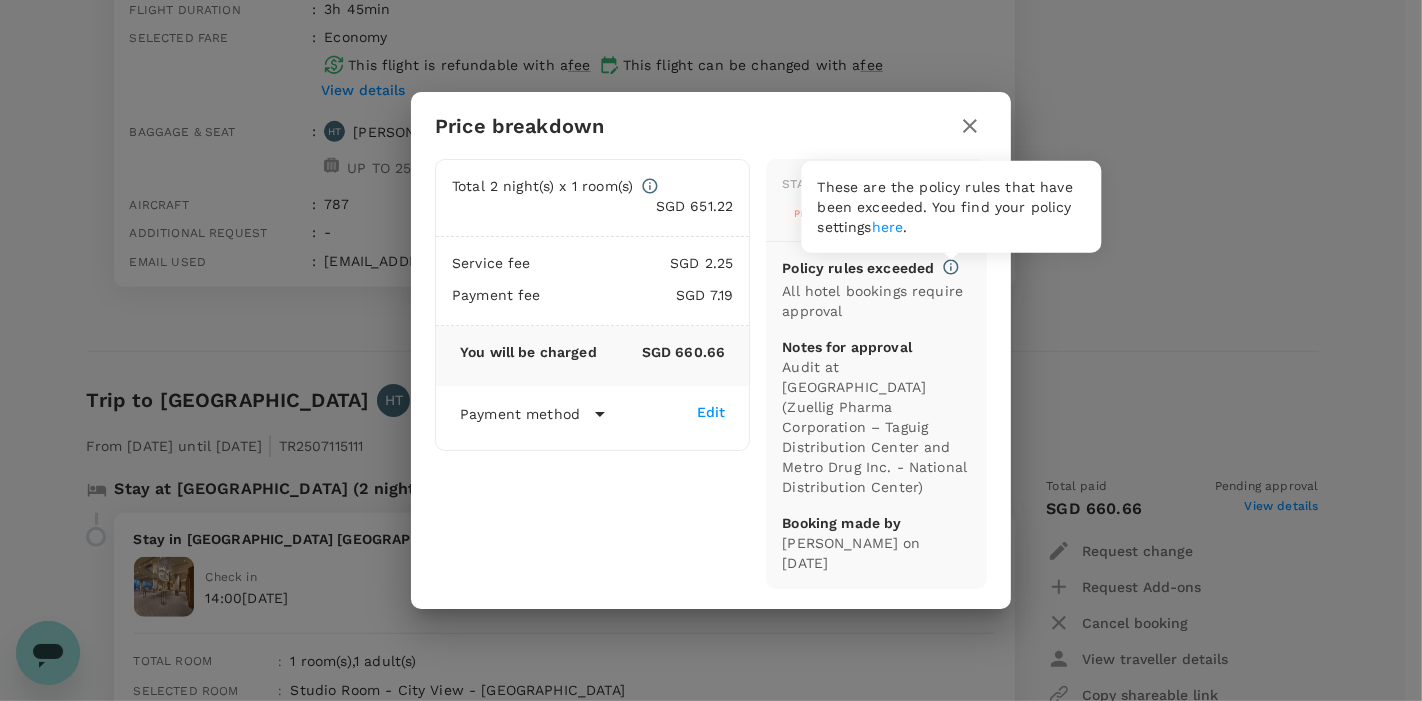 click 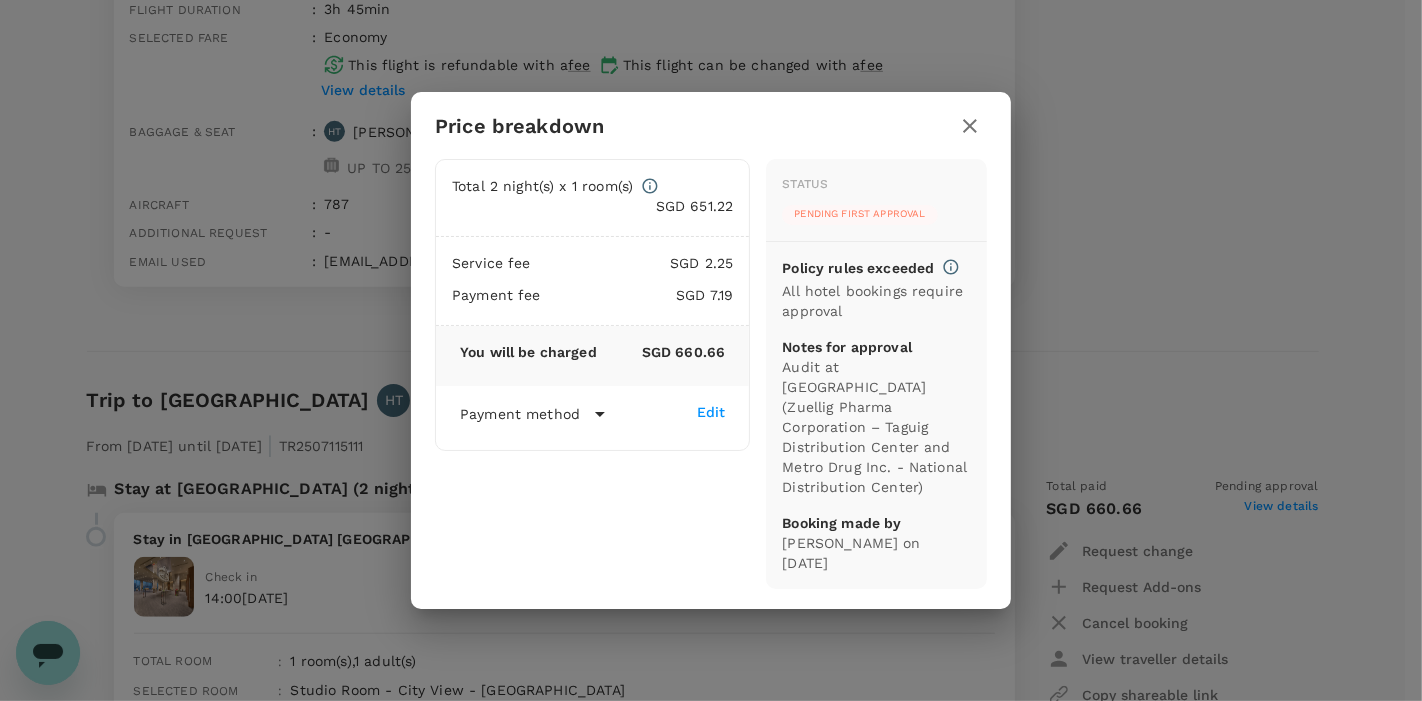 click 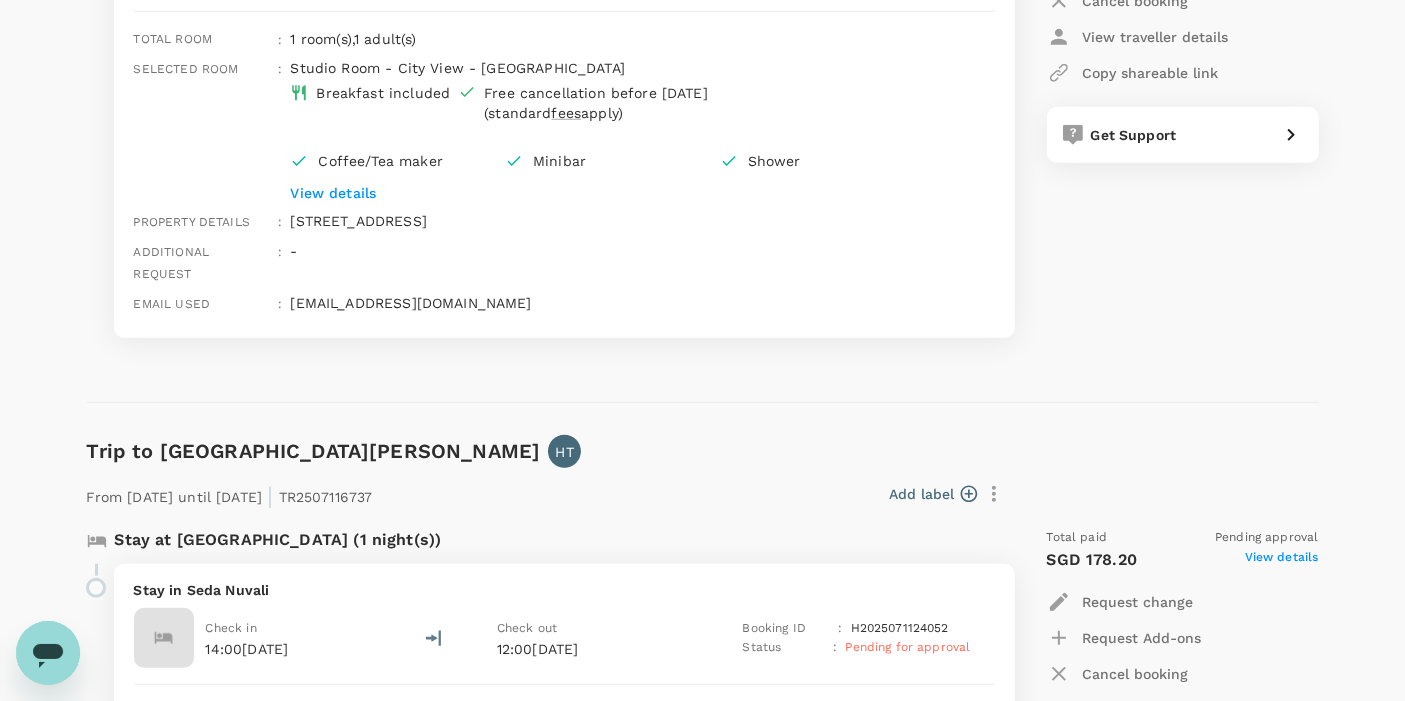 scroll, scrollTop: 1942, scrollLeft: 0, axis: vertical 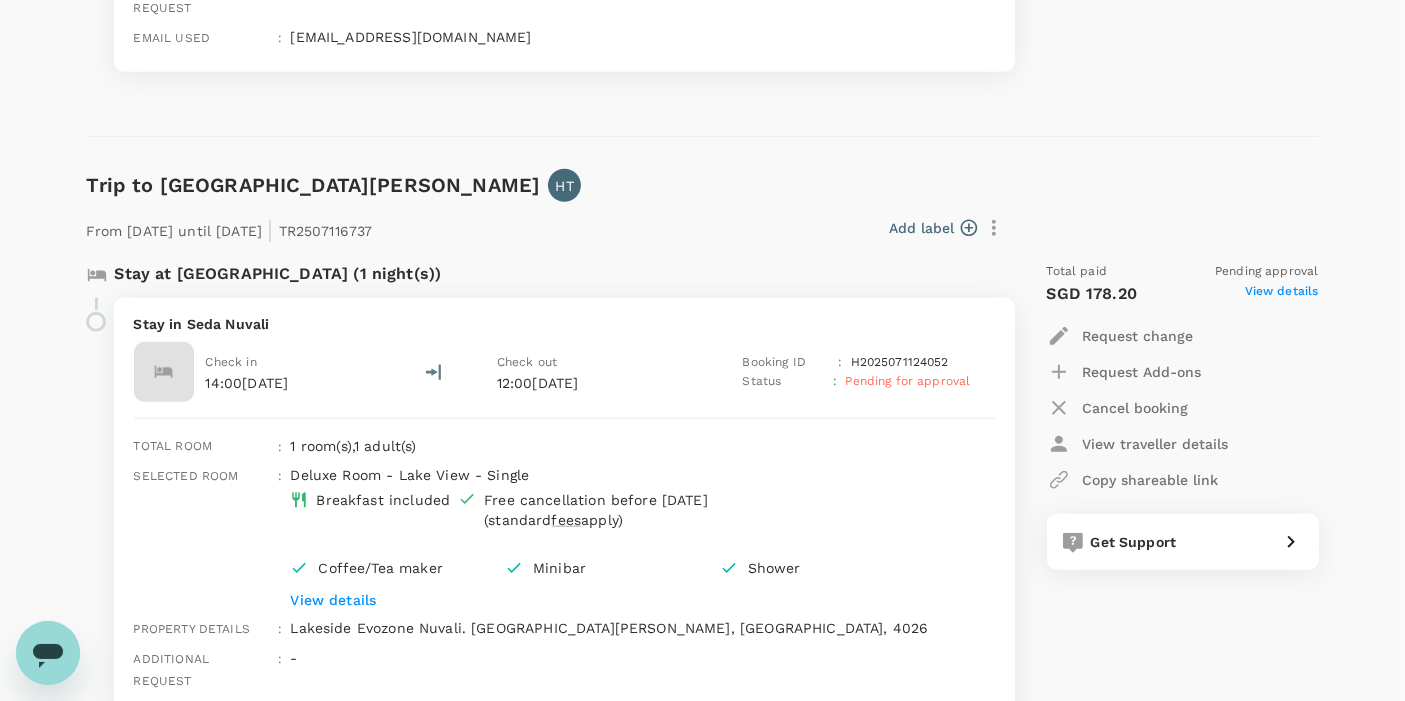 click on "View details" at bounding box center [1282, 294] 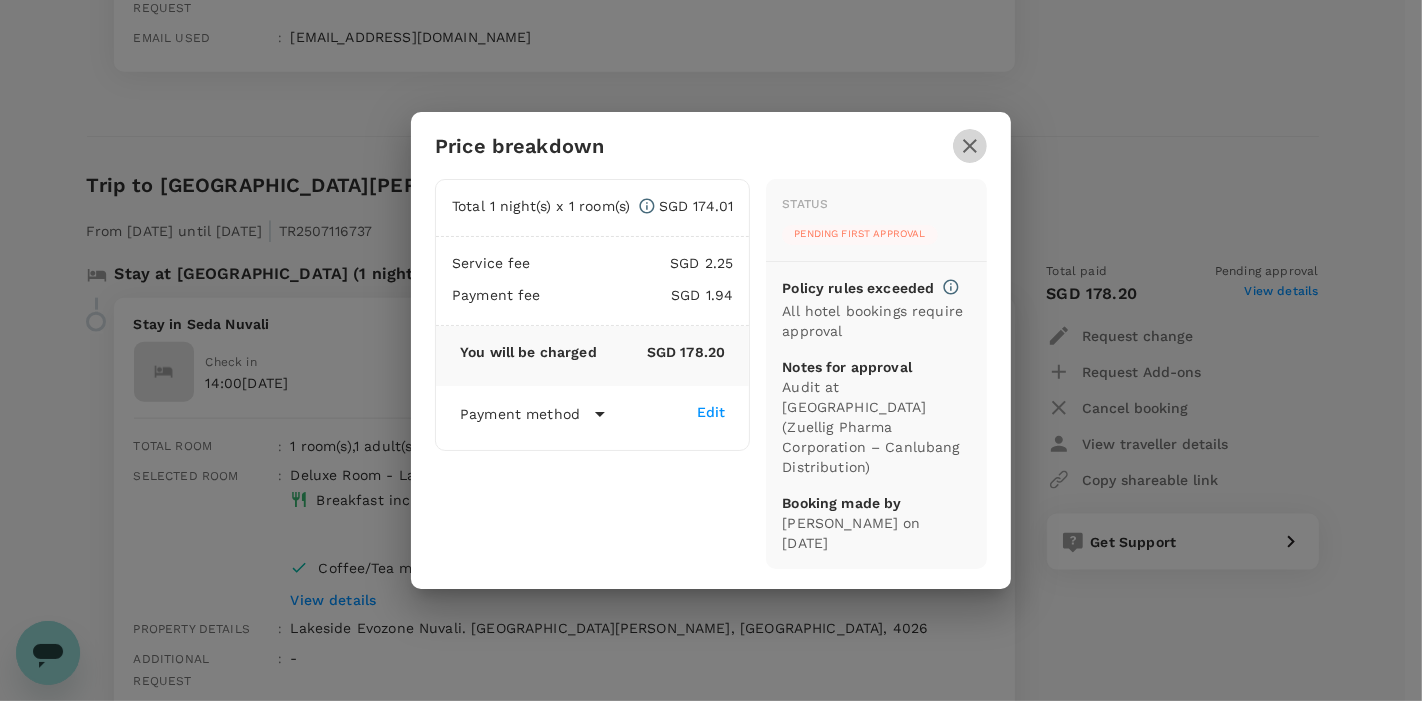 click 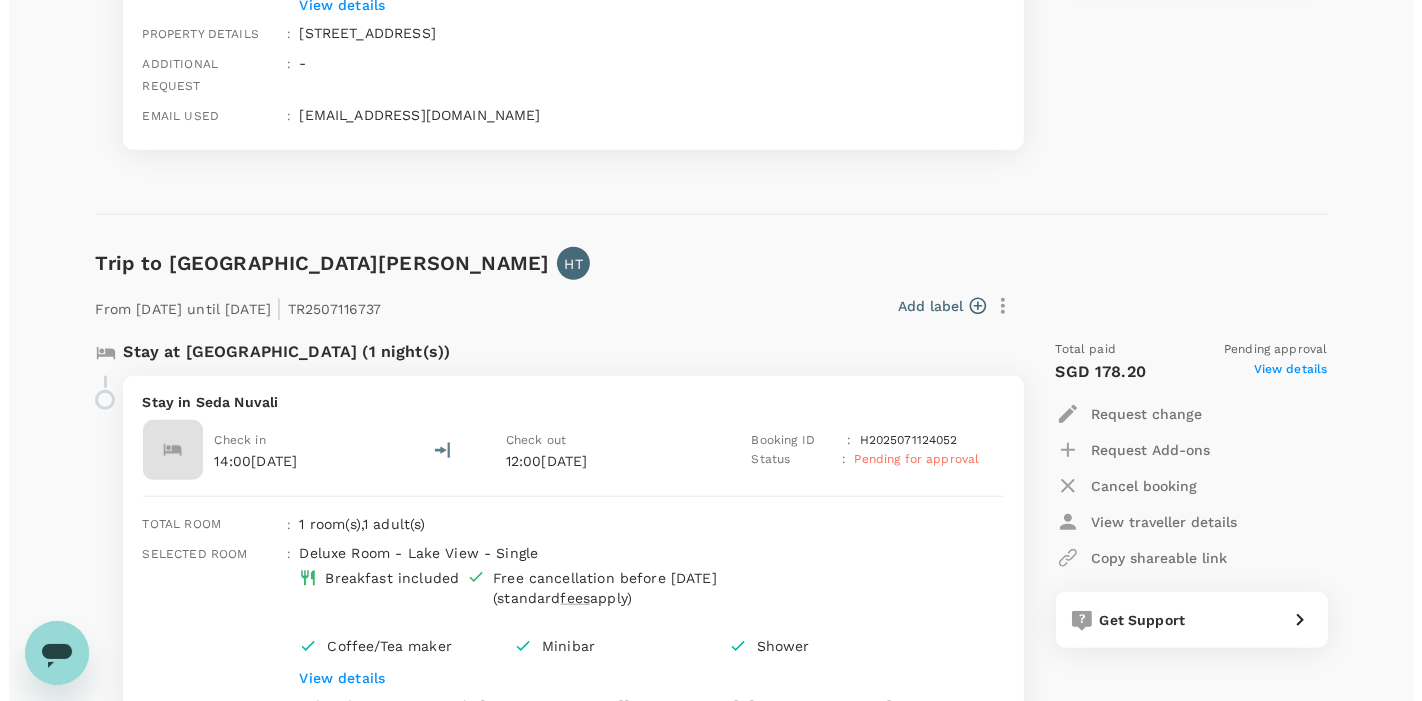 scroll, scrollTop: 1831, scrollLeft: 0, axis: vertical 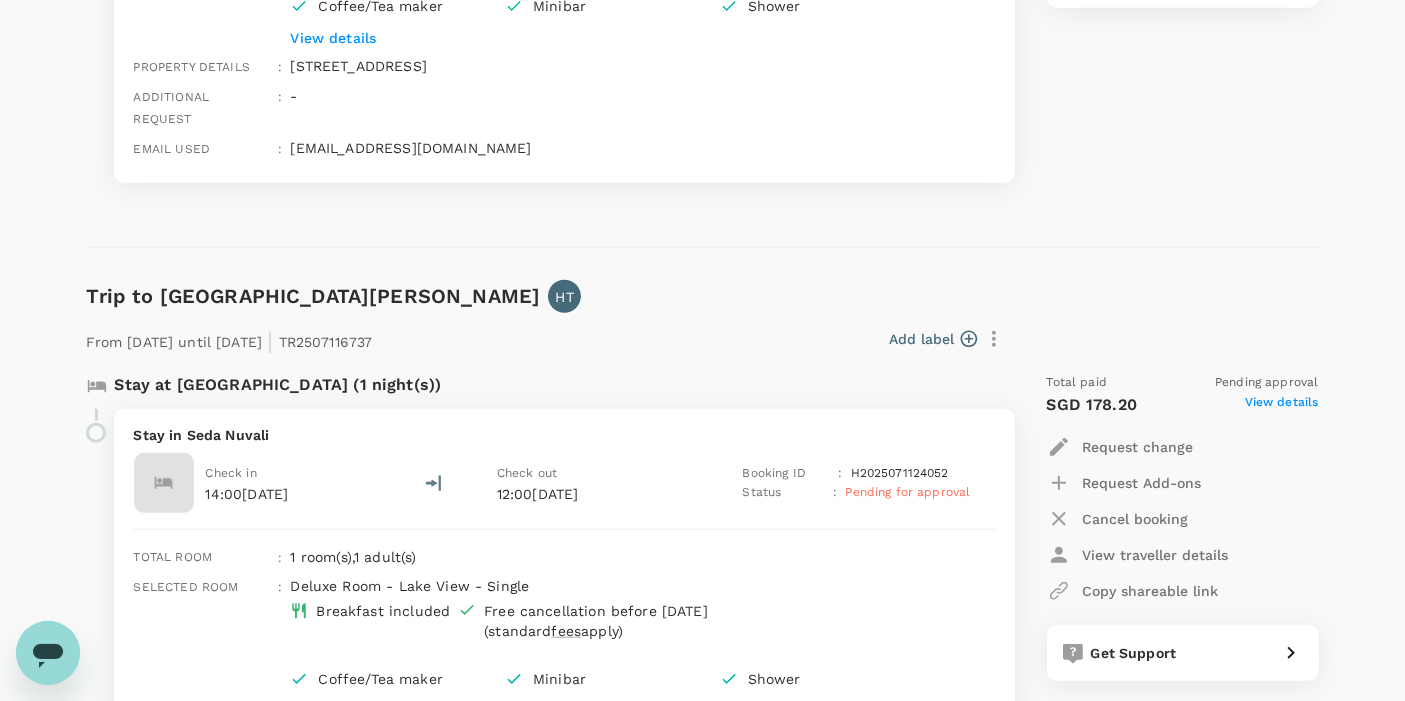 click on "View details" at bounding box center (1282, 405) 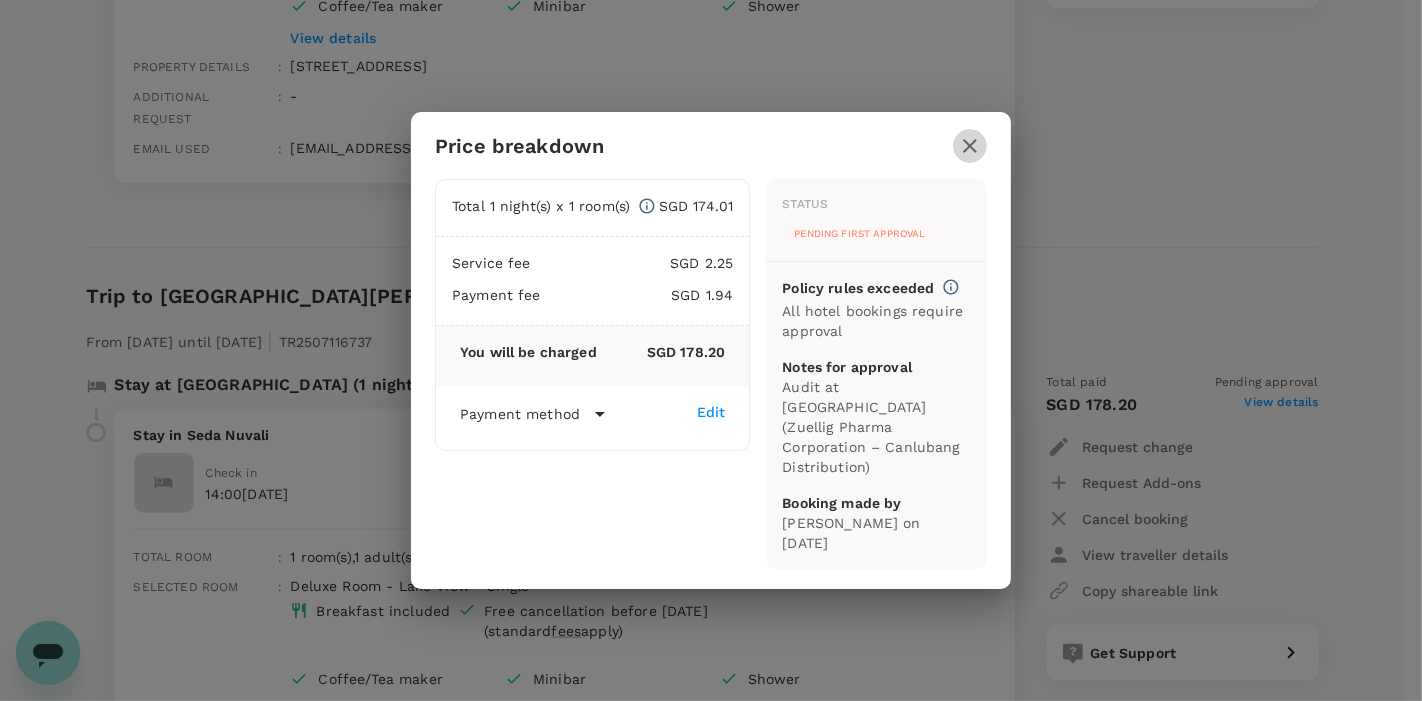 click 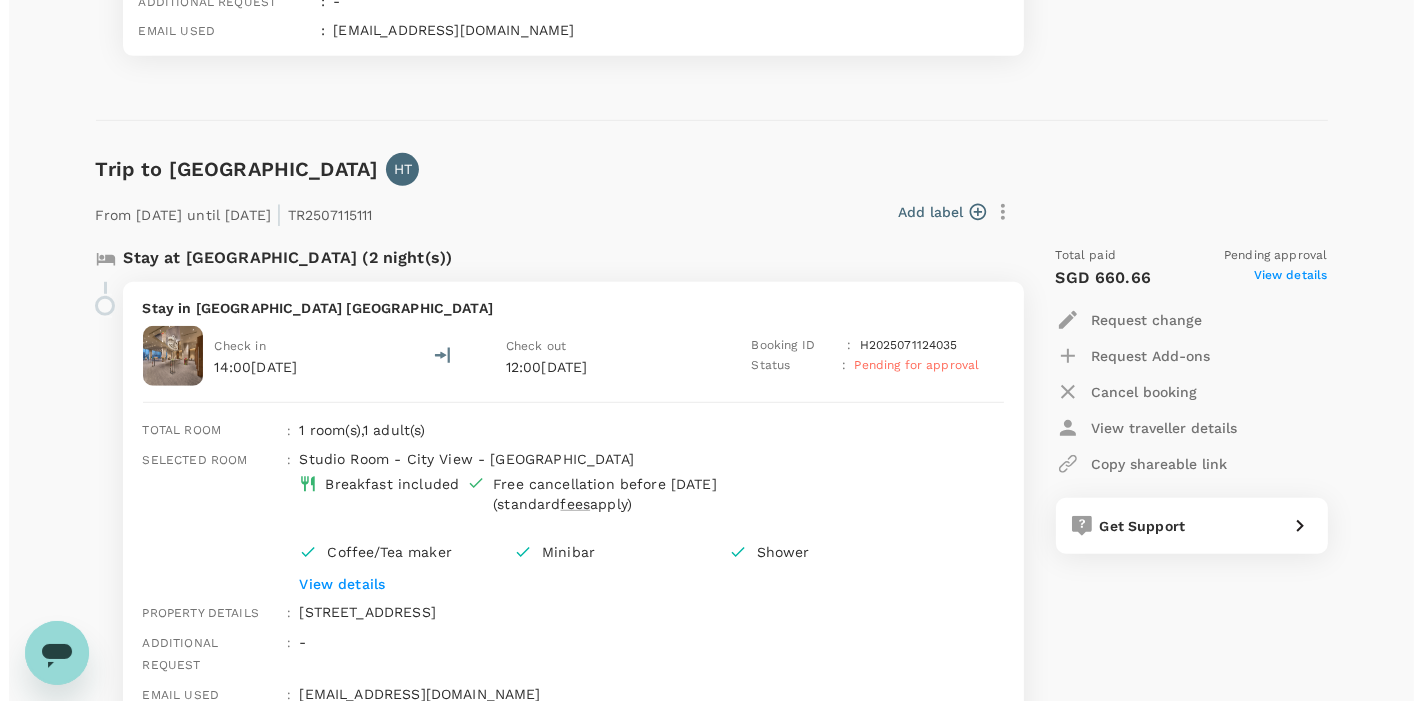scroll, scrollTop: 1276, scrollLeft: 0, axis: vertical 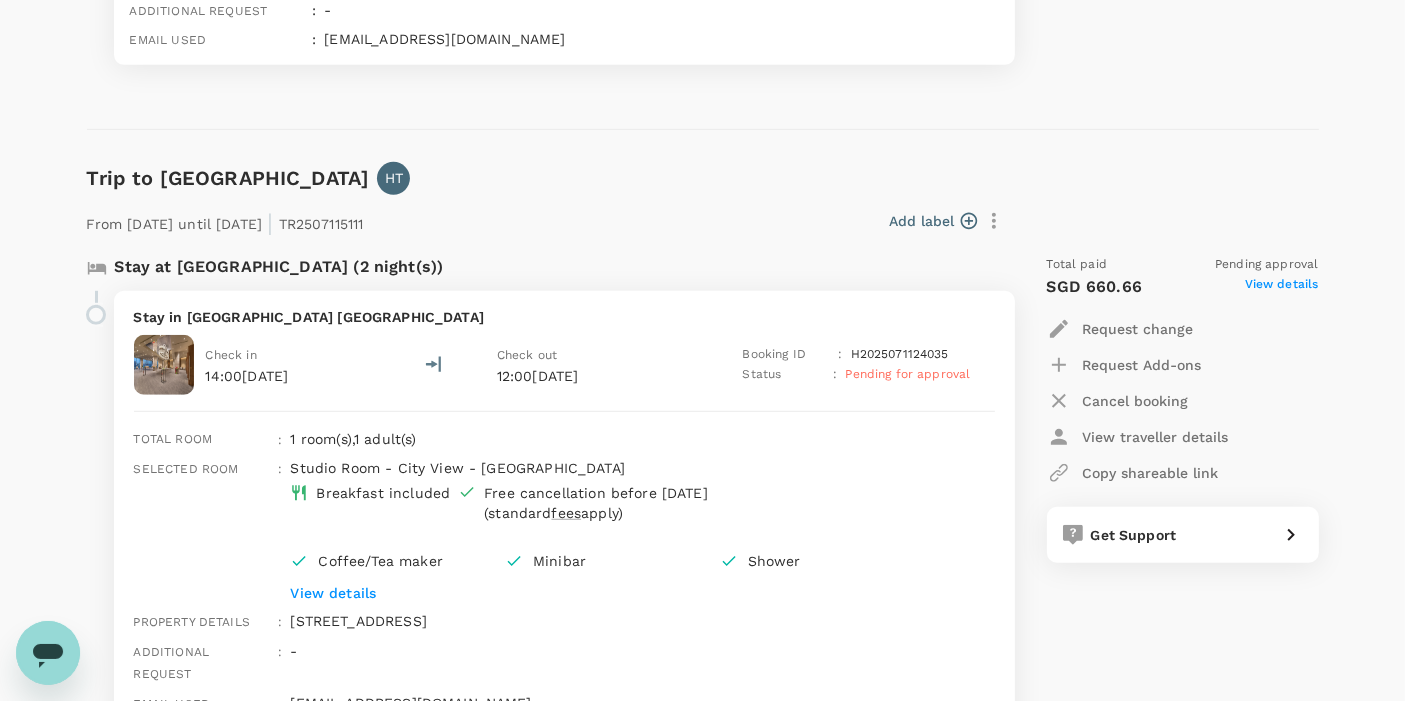 click on "View details" at bounding box center (1282, 287) 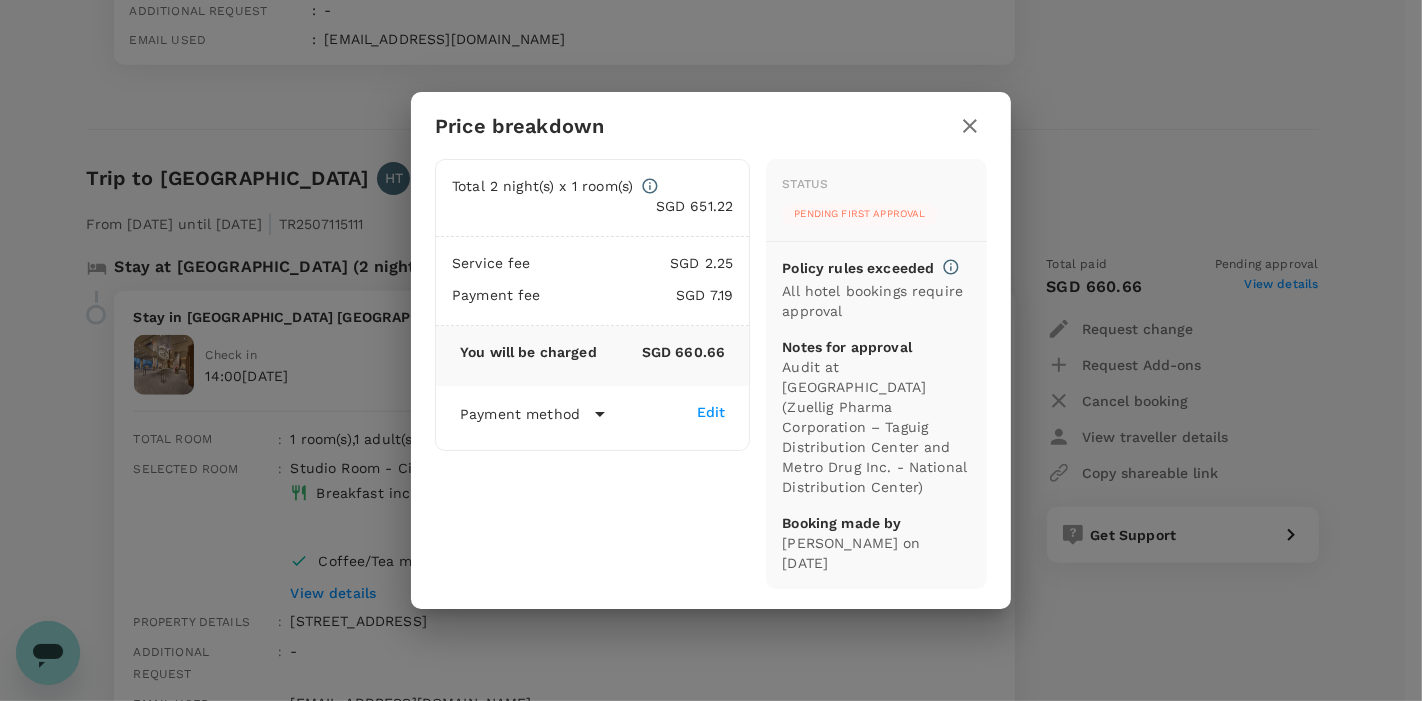 click 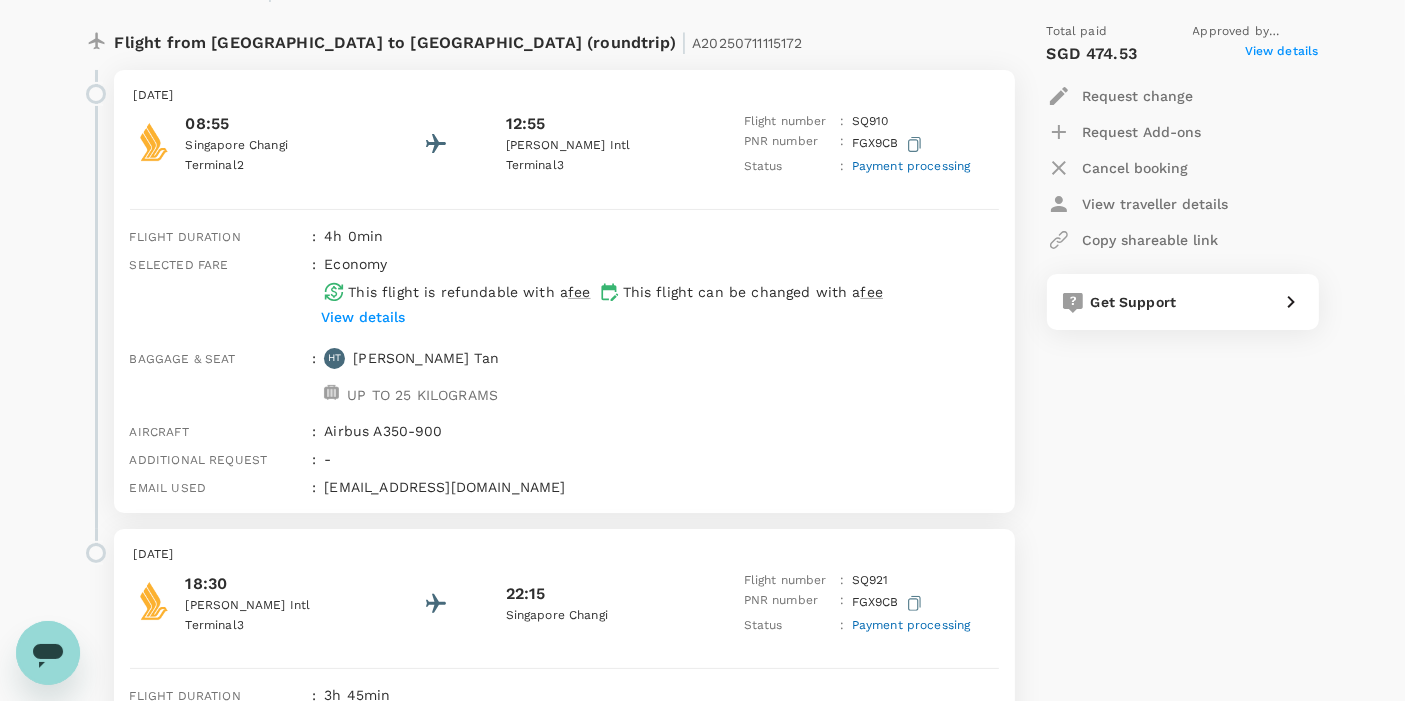scroll, scrollTop: 165, scrollLeft: 0, axis: vertical 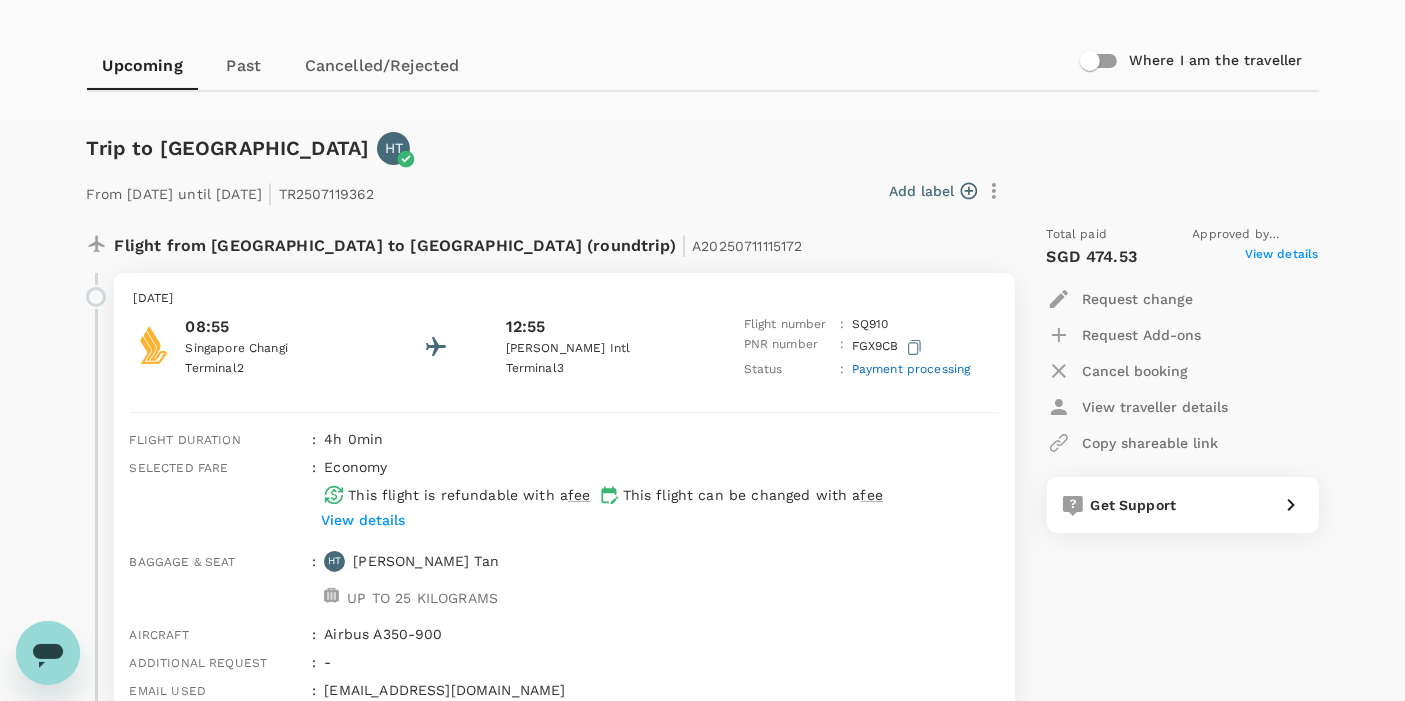 click on "View details" at bounding box center (1282, 257) 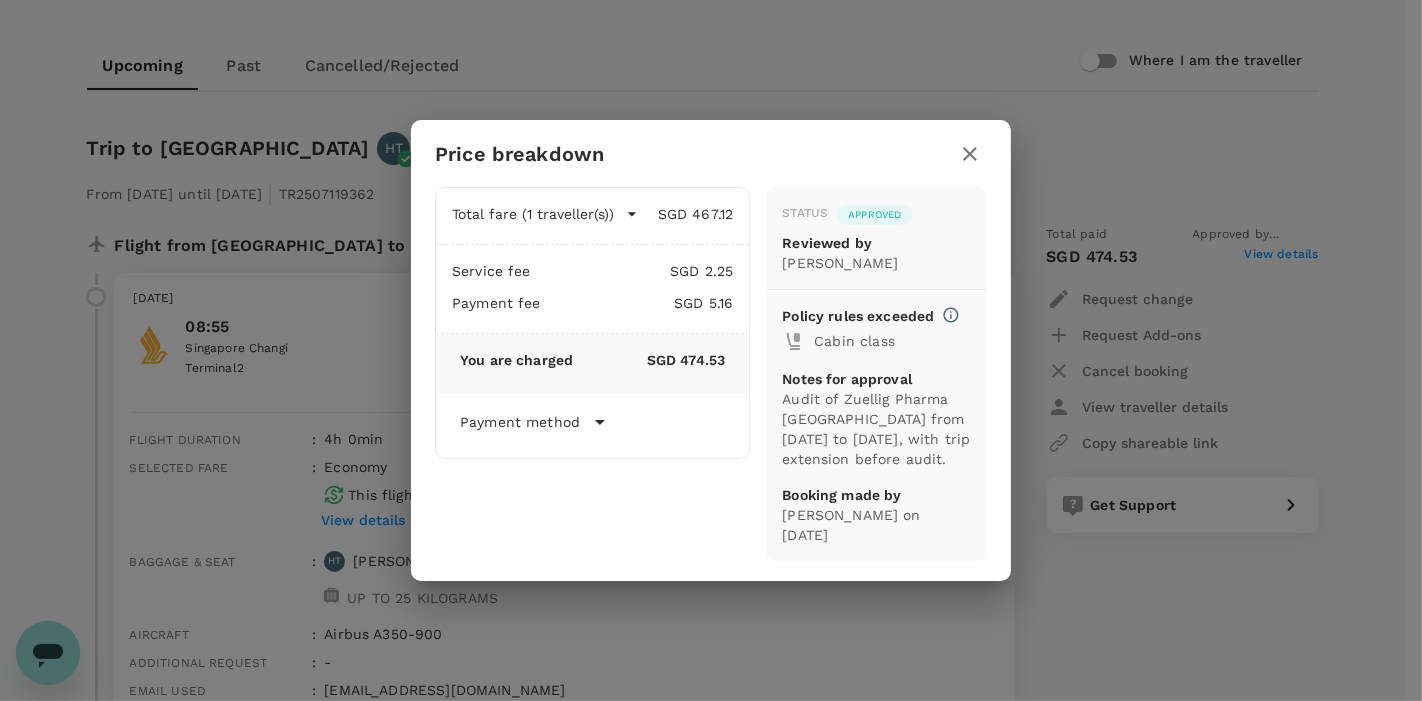 click 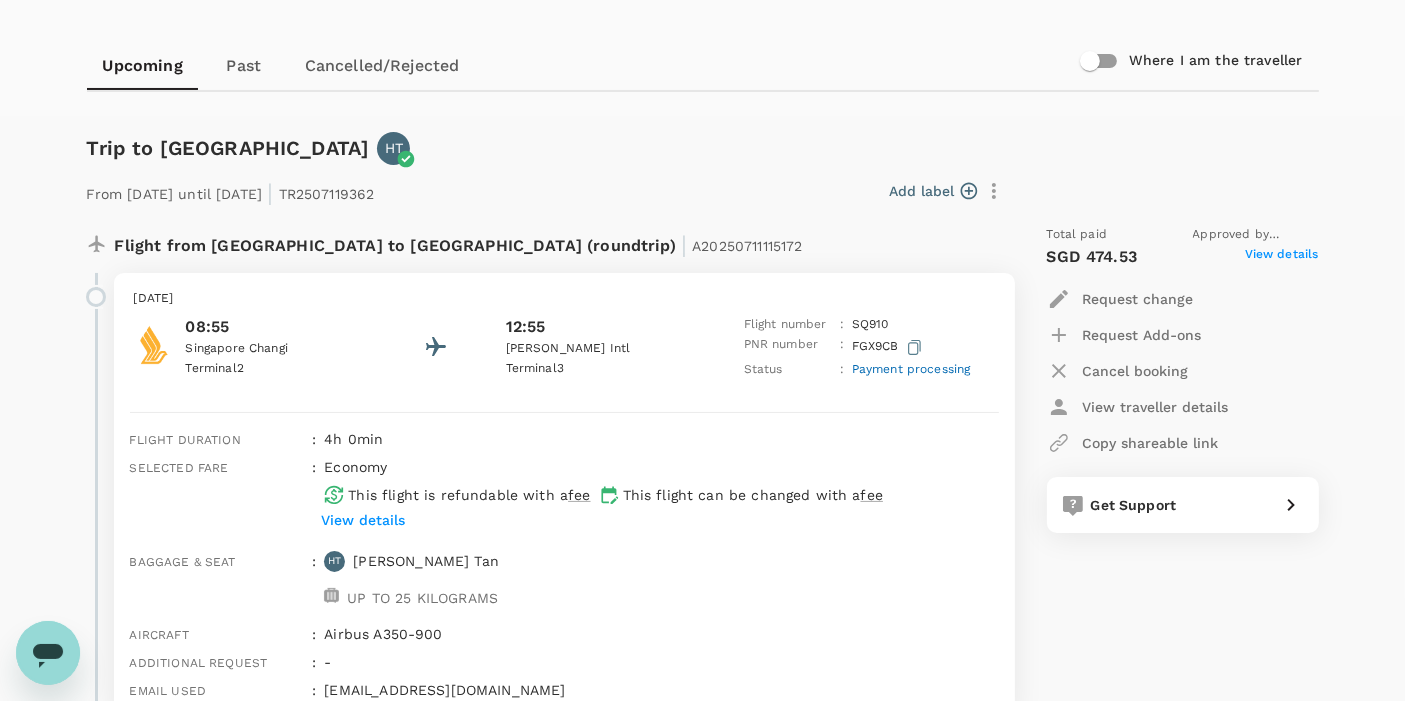 click on "View details" at bounding box center (1282, 257) 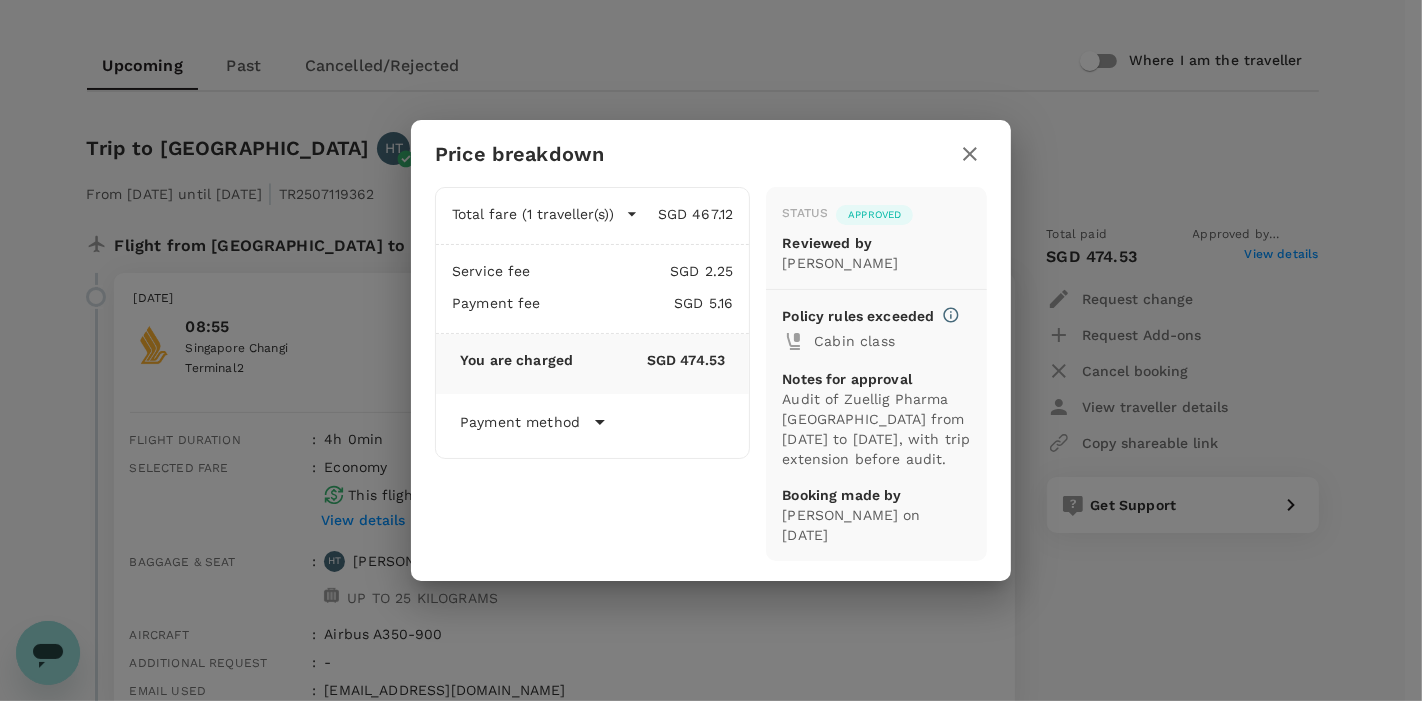 click 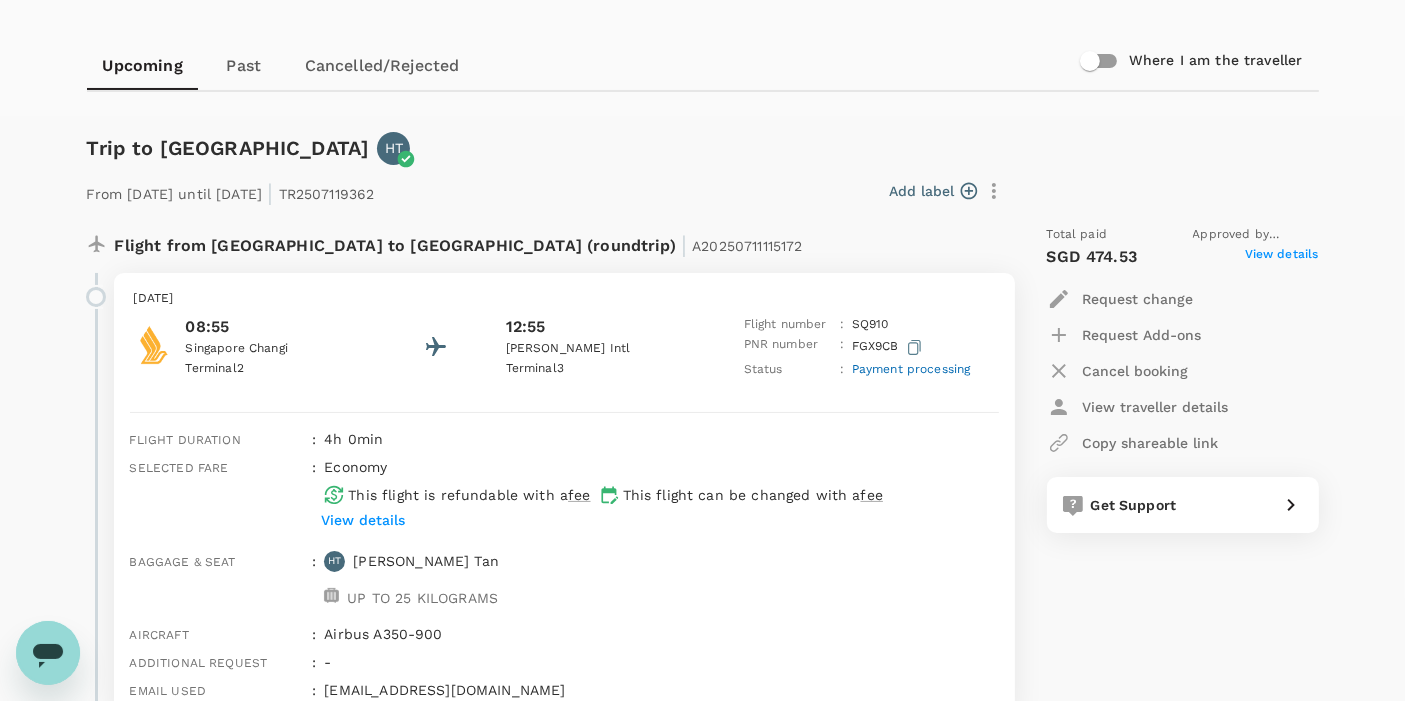 click on "View details" at bounding box center (1282, 257) 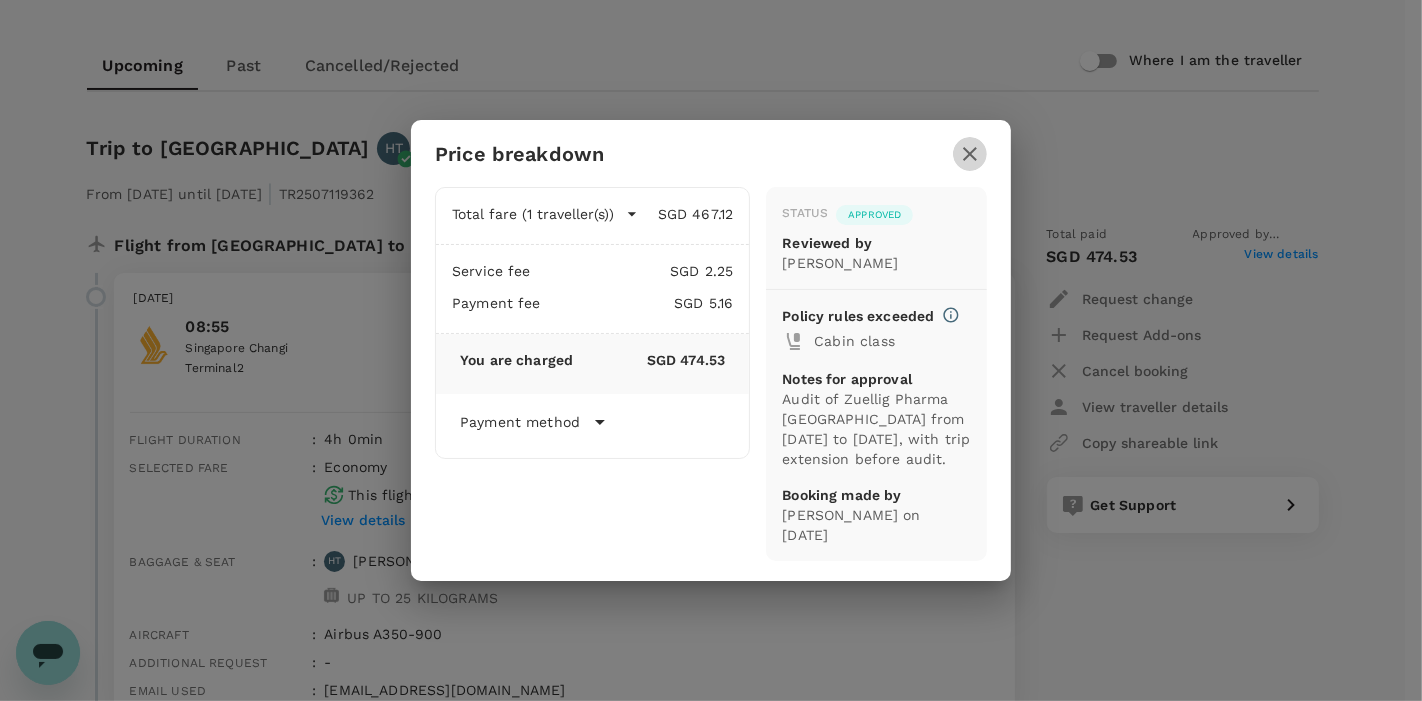 click 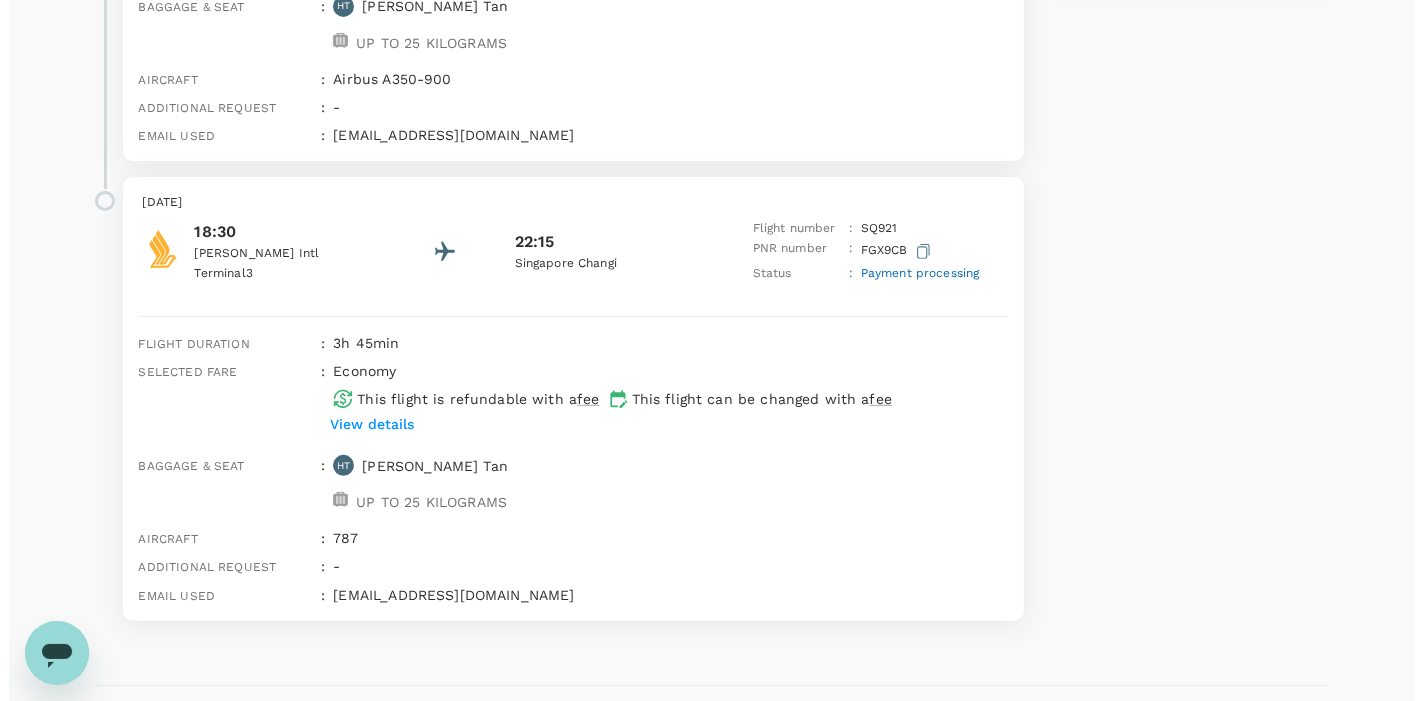 scroll, scrollTop: 1276, scrollLeft: 0, axis: vertical 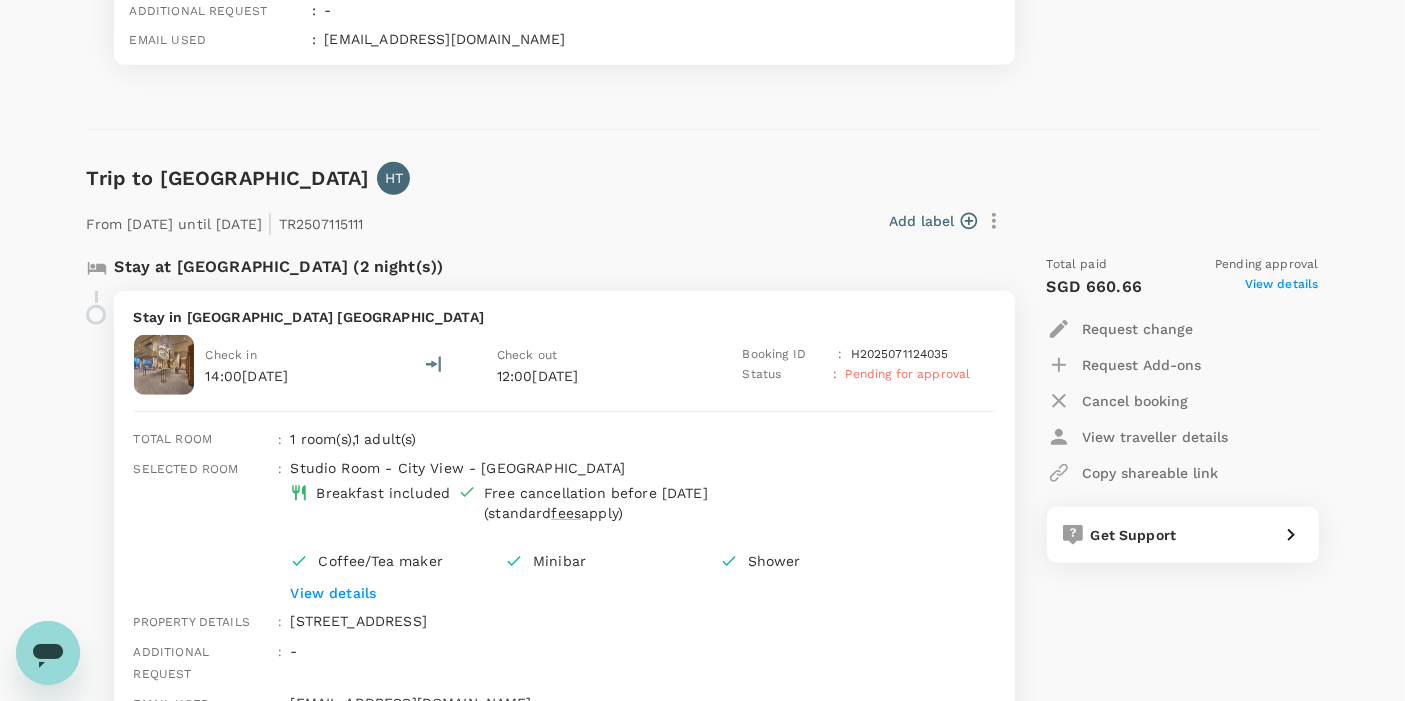 click on "View details" at bounding box center [1282, 287] 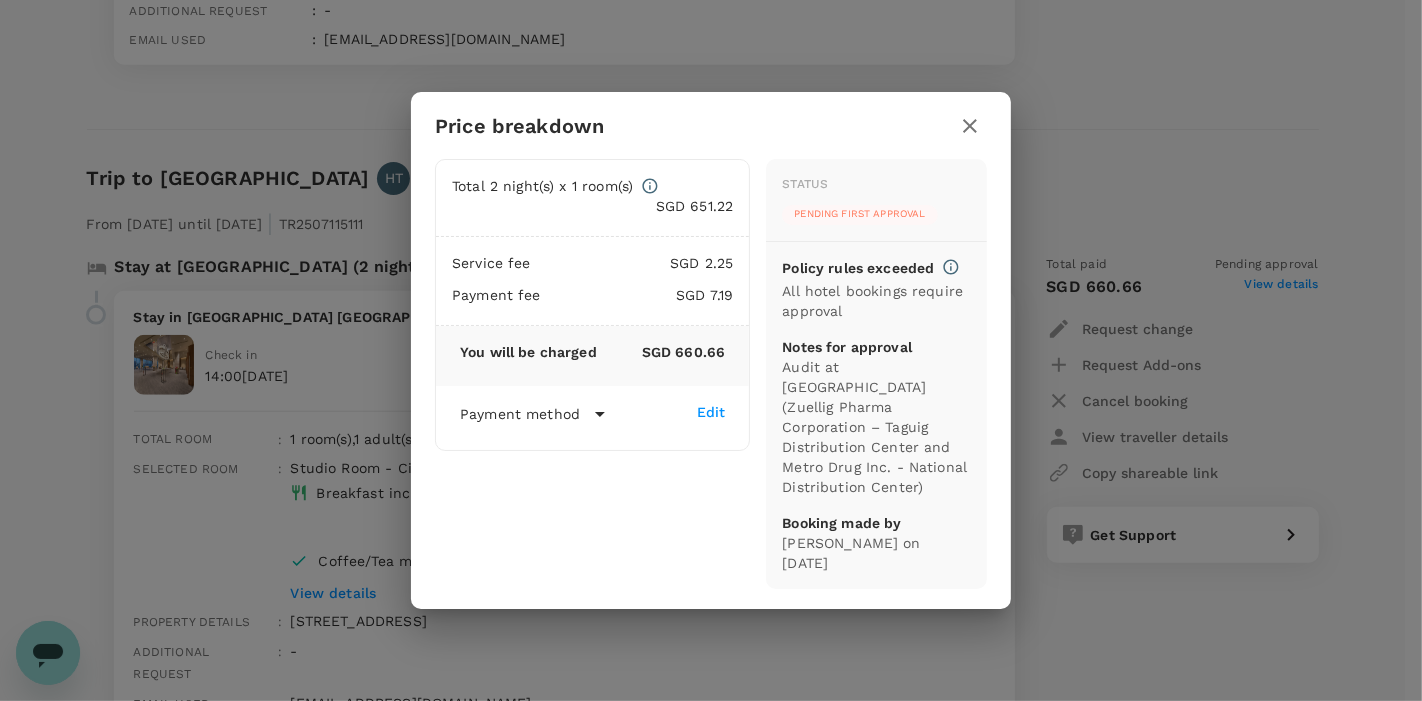 click 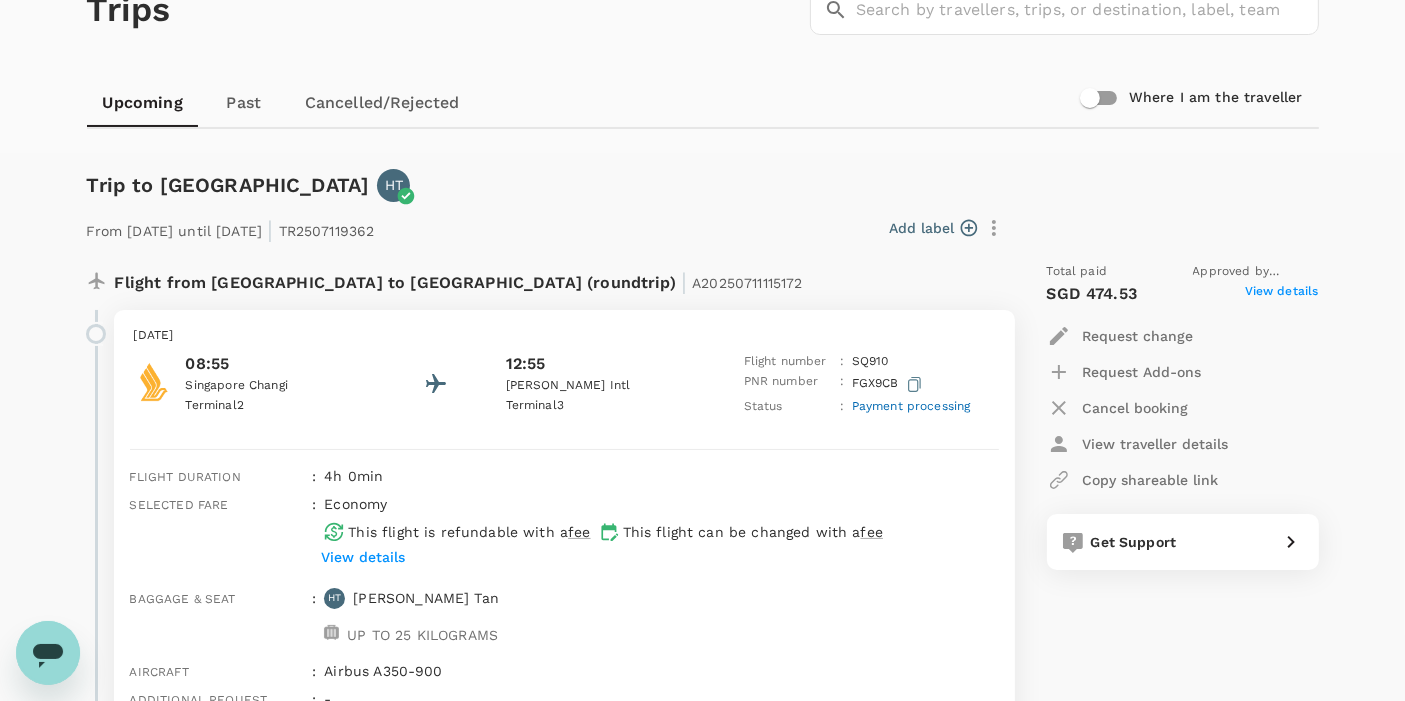 scroll, scrollTop: 111, scrollLeft: 0, axis: vertical 